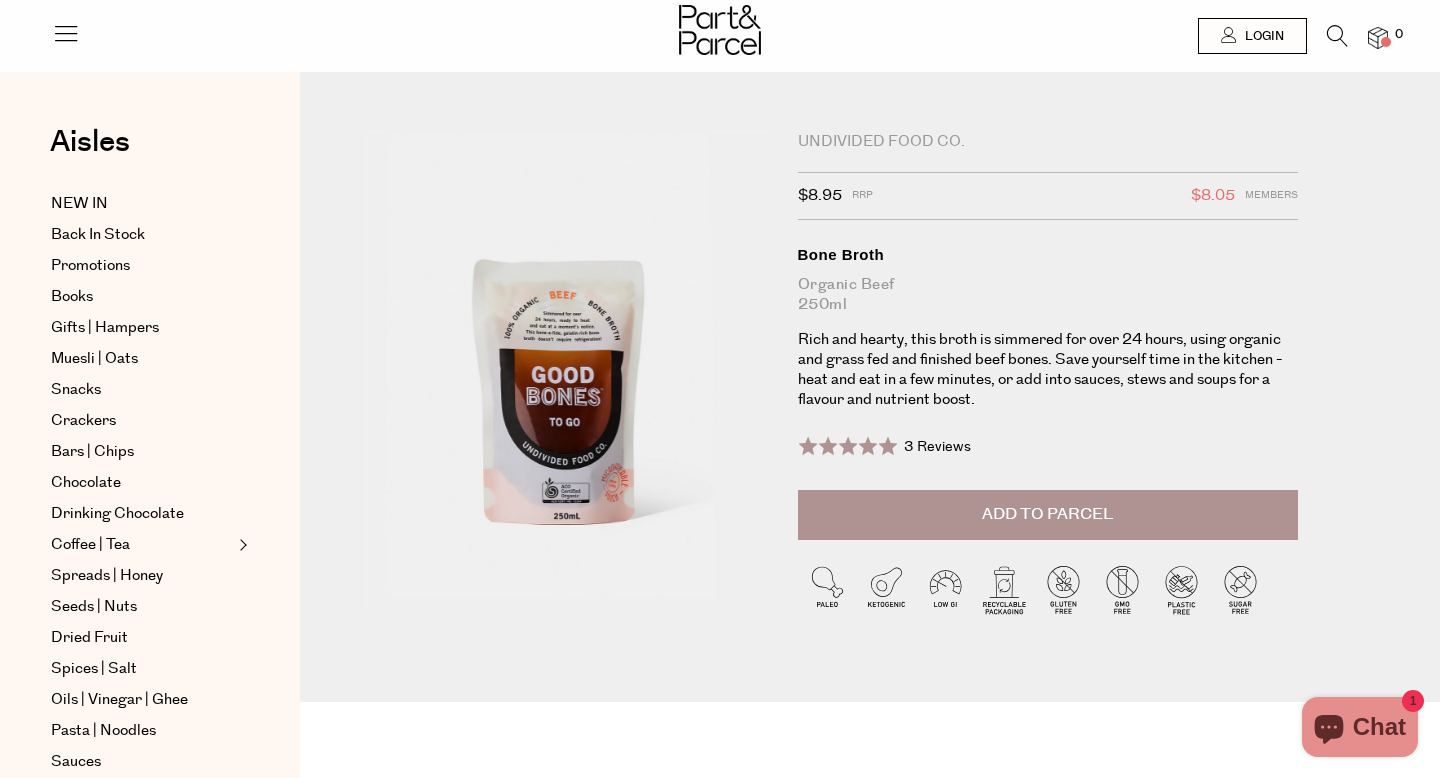 scroll, scrollTop: 0, scrollLeft: 0, axis: both 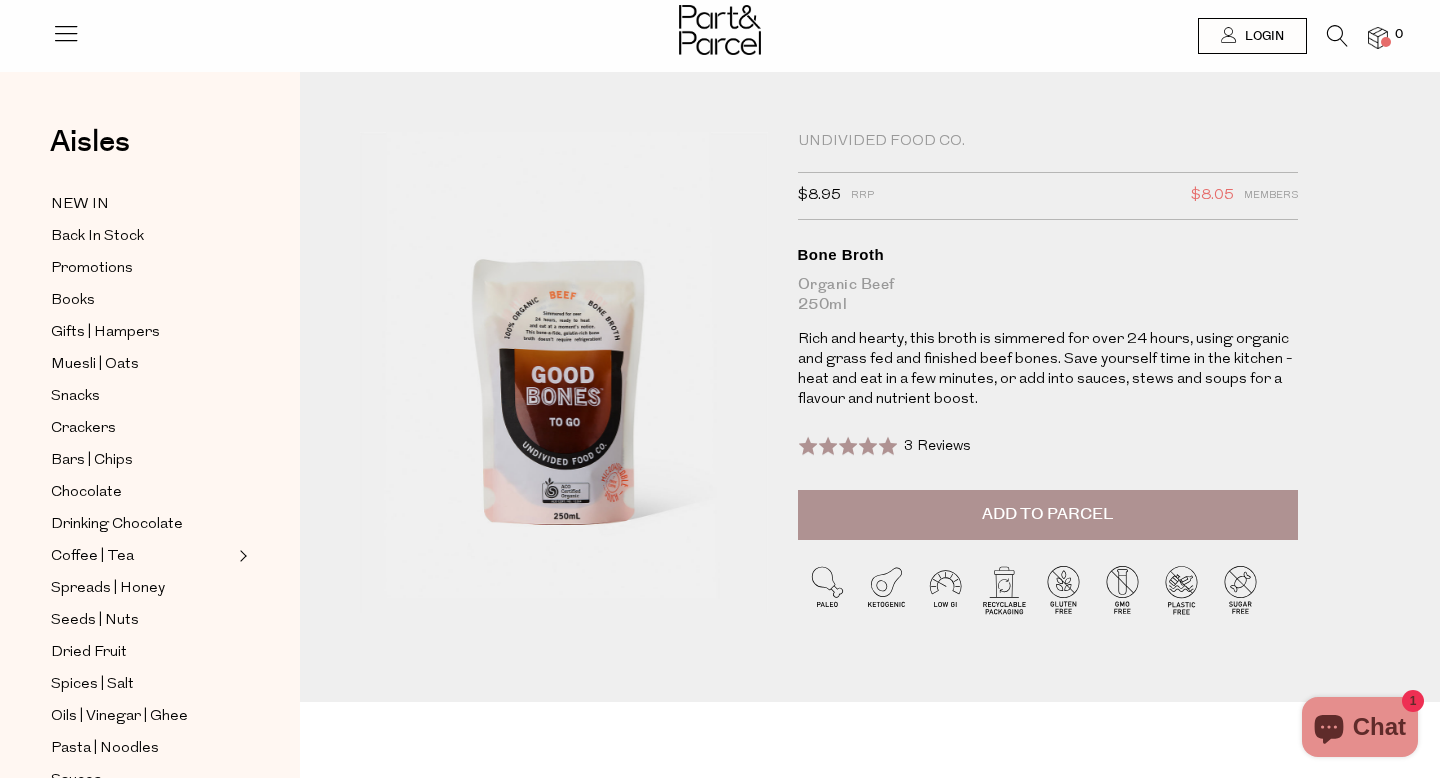 click on "Add to Parcel" at bounding box center [1047, 514] 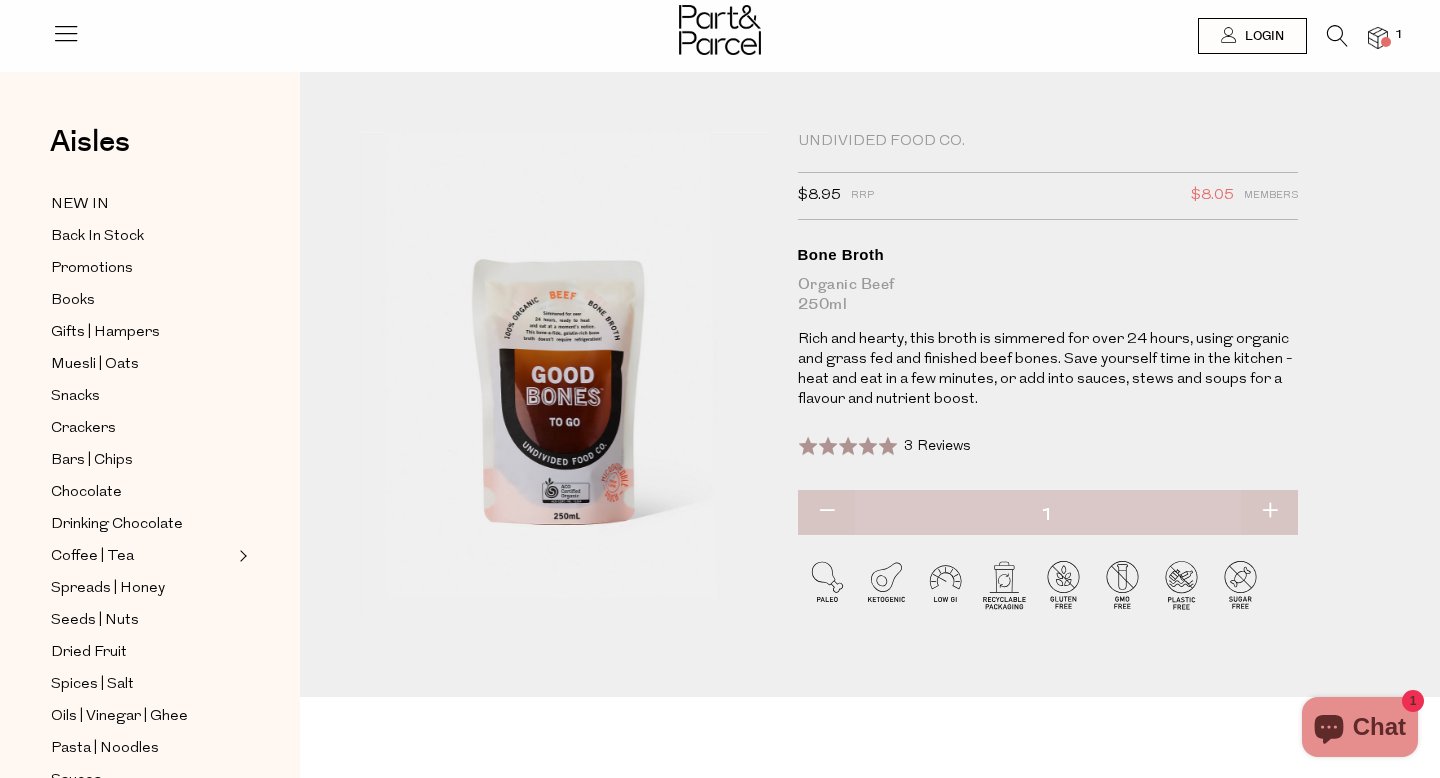 click at bounding box center (1269, 512) 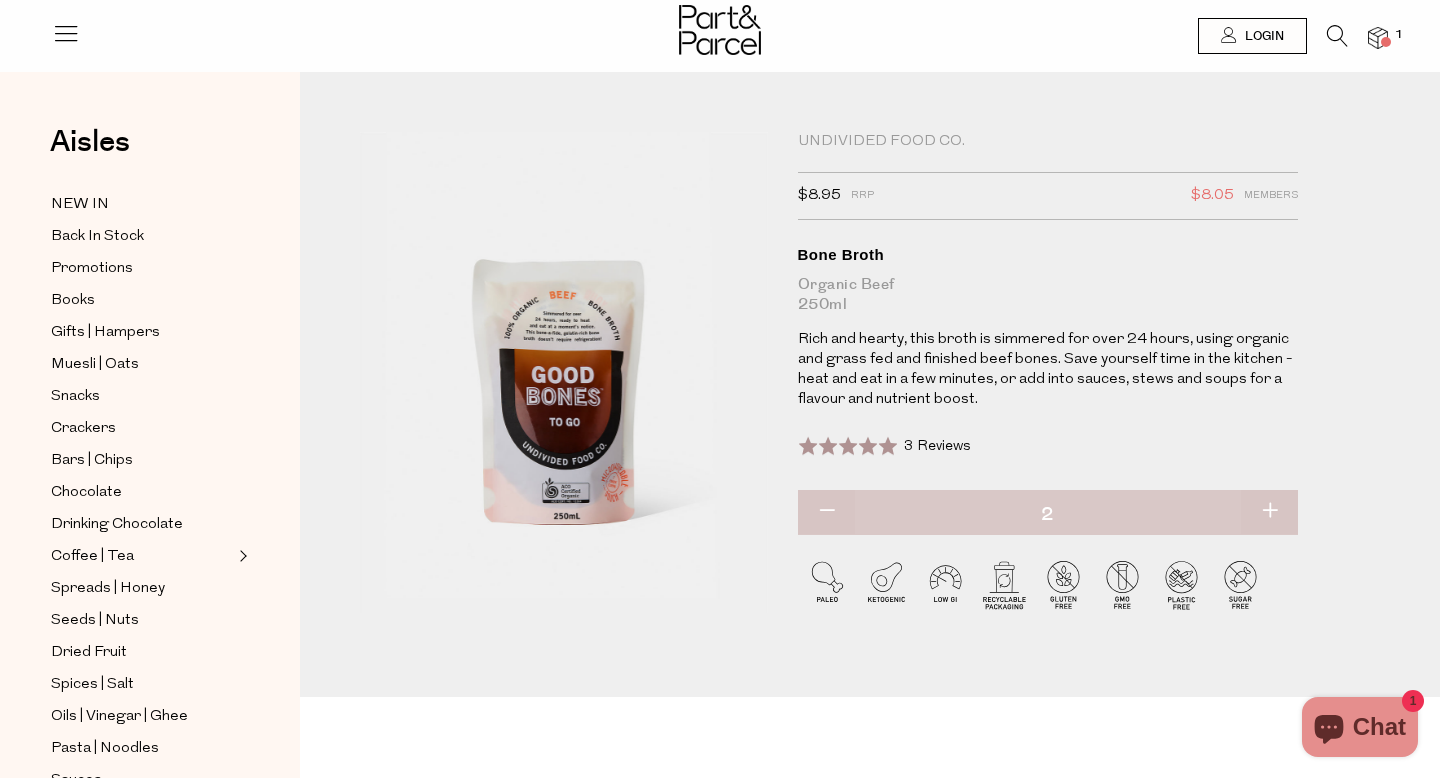 type on "2" 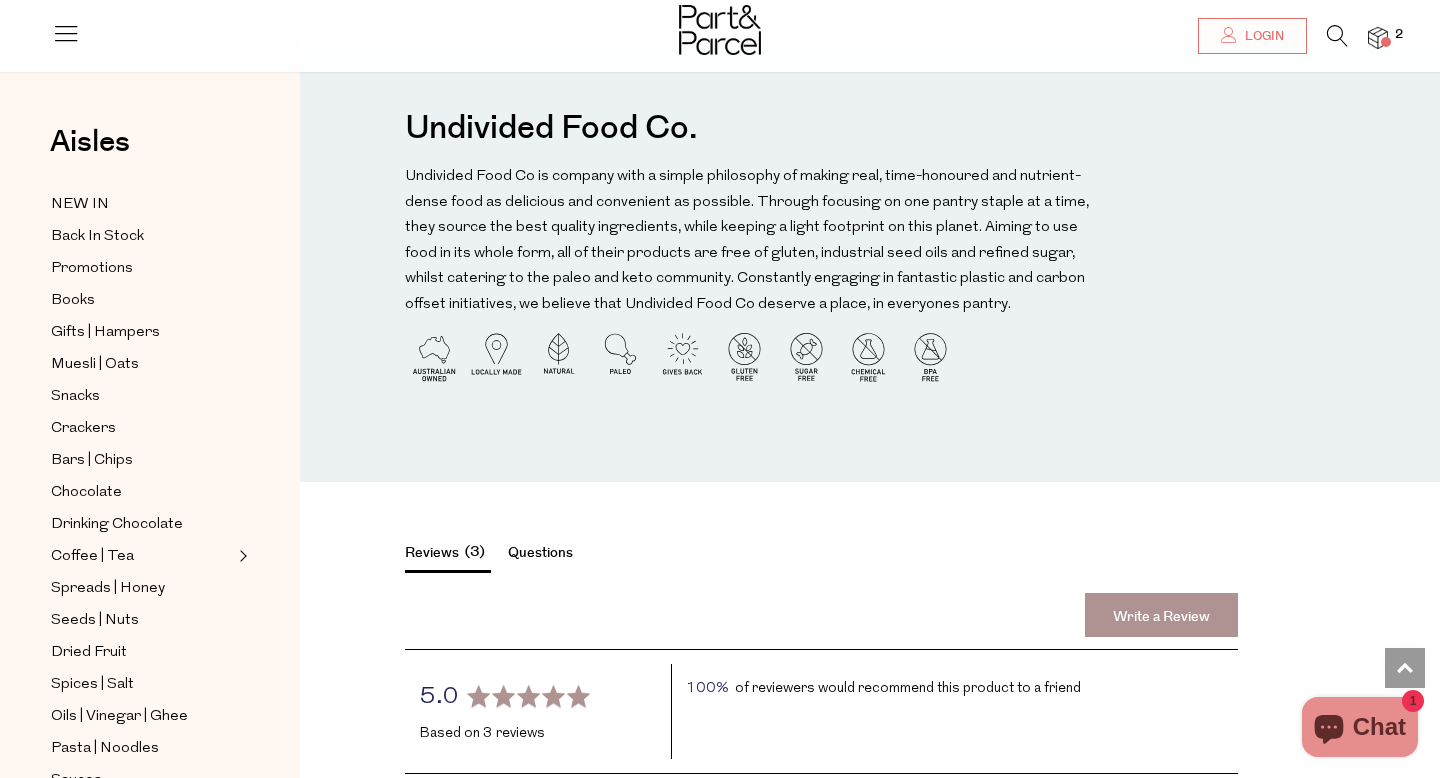 scroll, scrollTop: 2140, scrollLeft: 0, axis: vertical 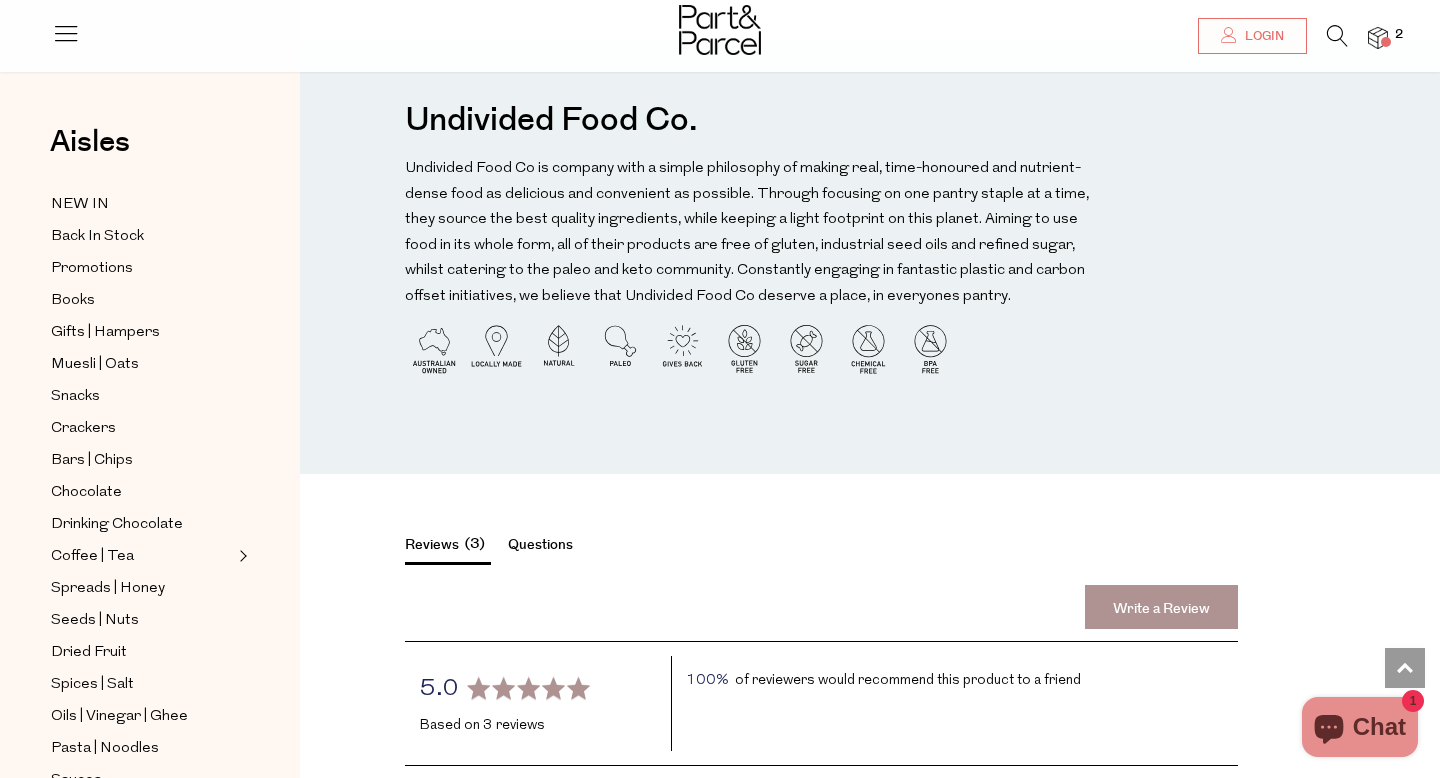 click on "Undivided Food Co." at bounding box center (551, 119) 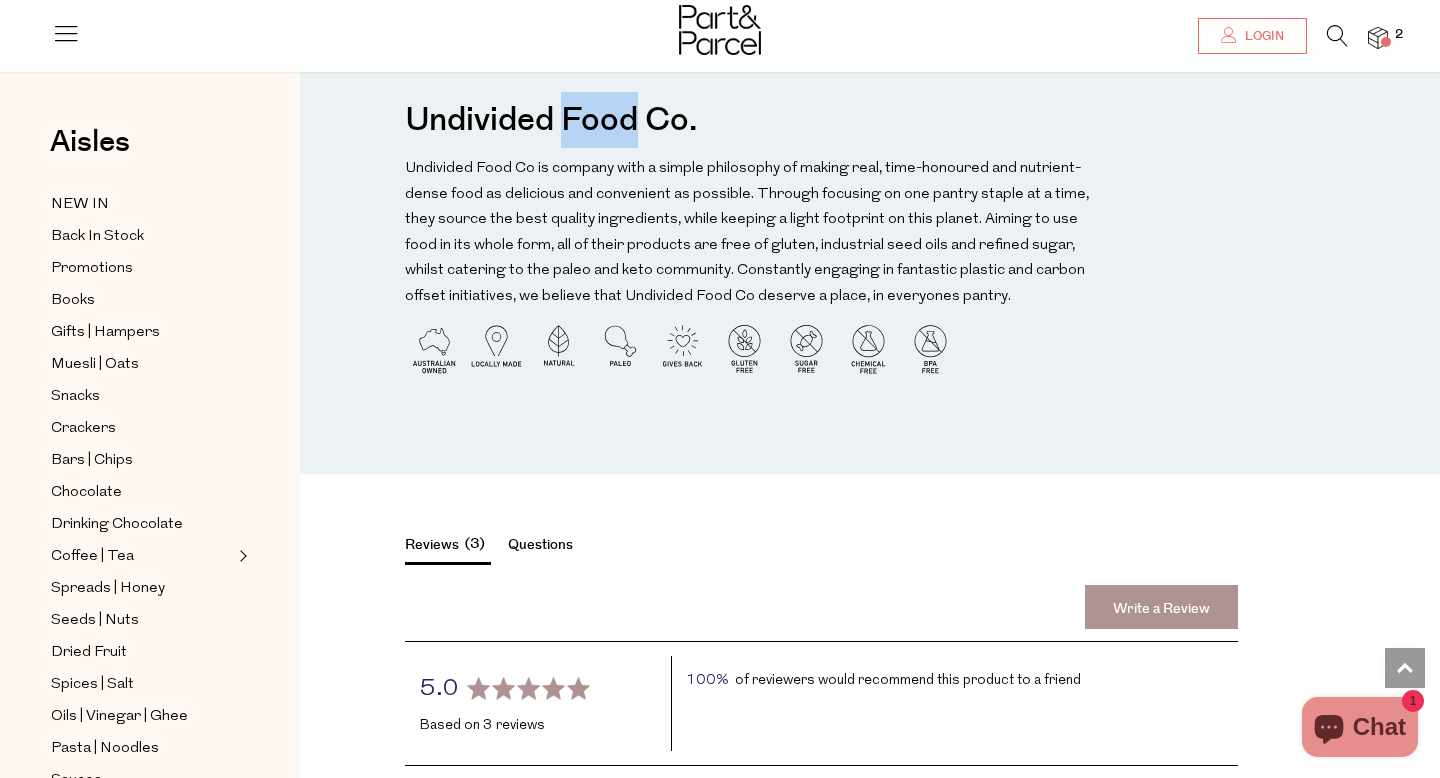 click on "Undivided Food Co." at bounding box center [551, 119] 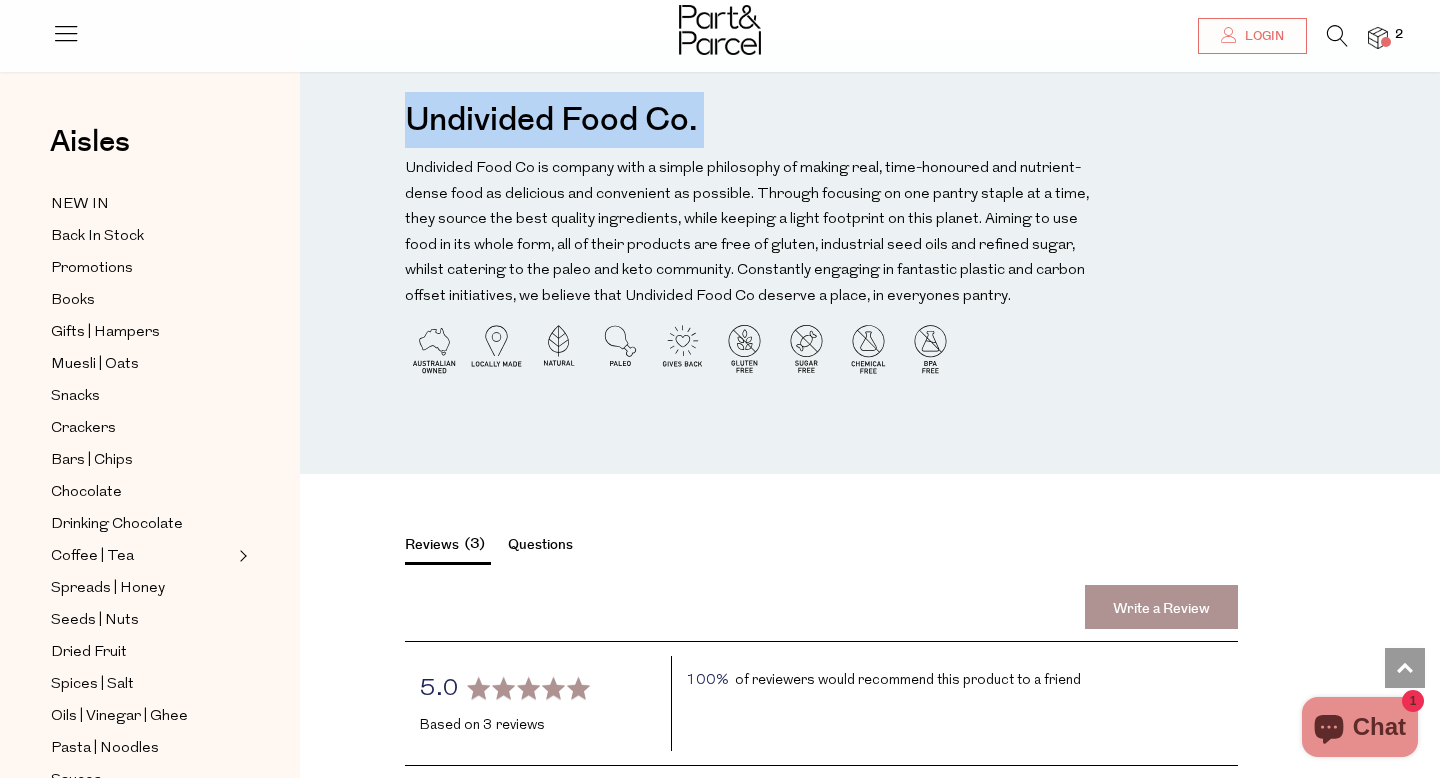 copy on "Undivided Food Co." 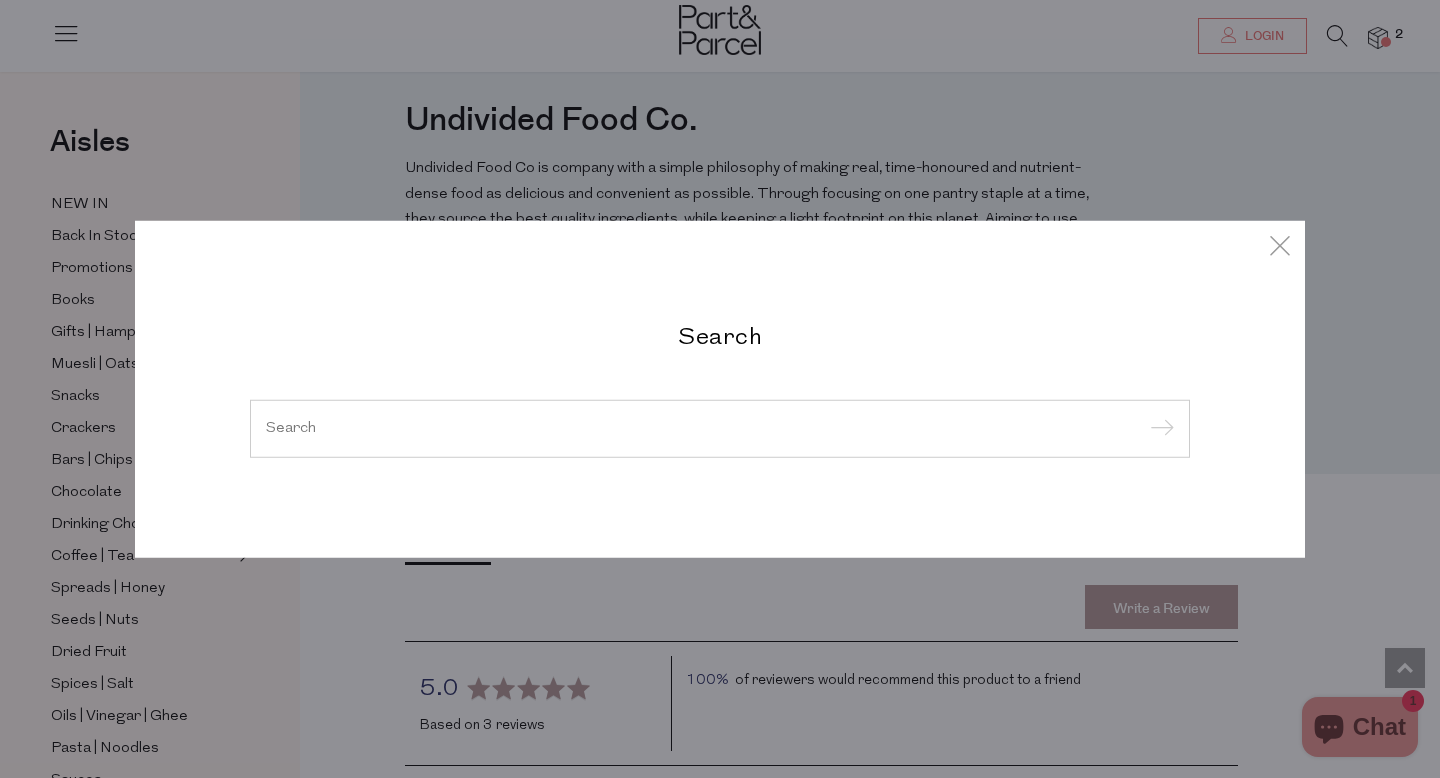 click on "Search" at bounding box center [720, 389] 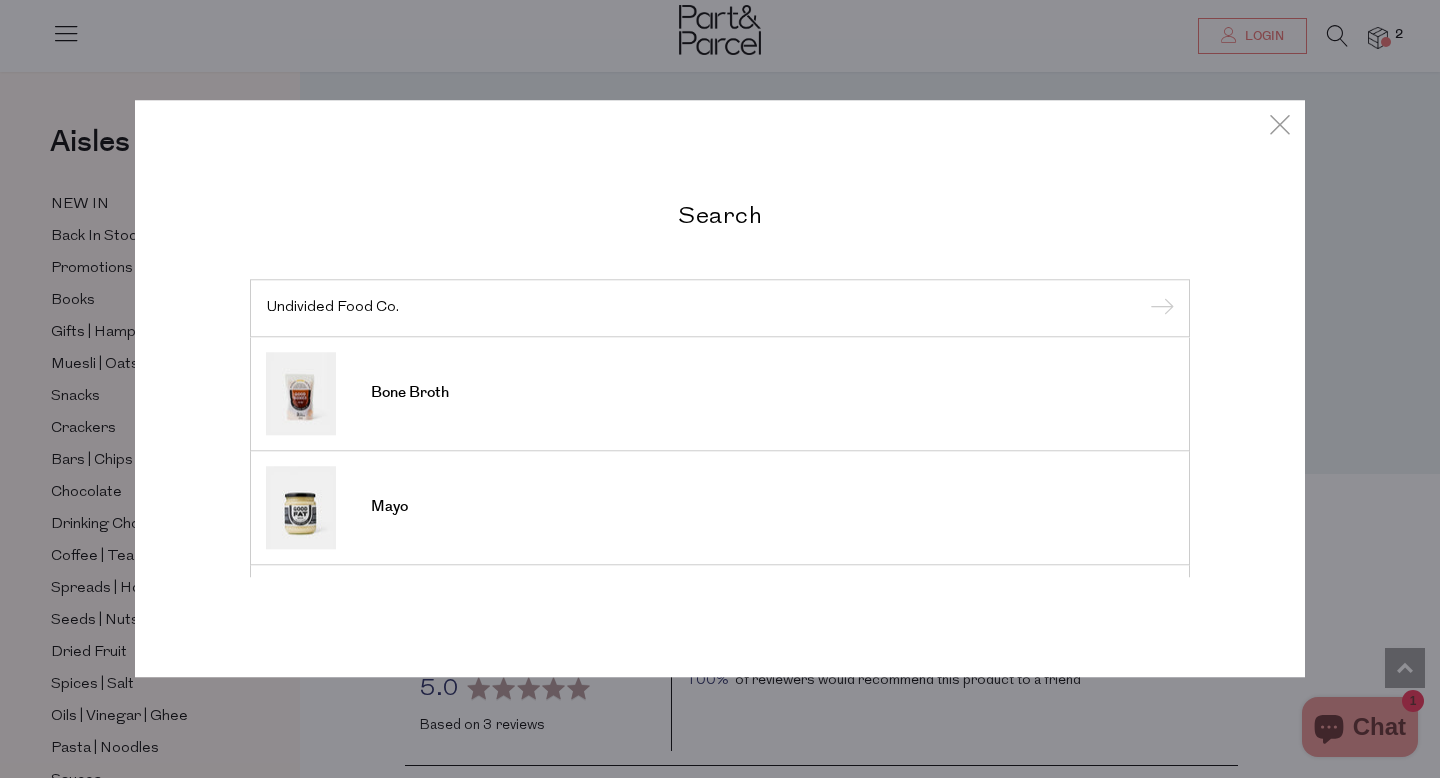 type on "Undivided Food Co." 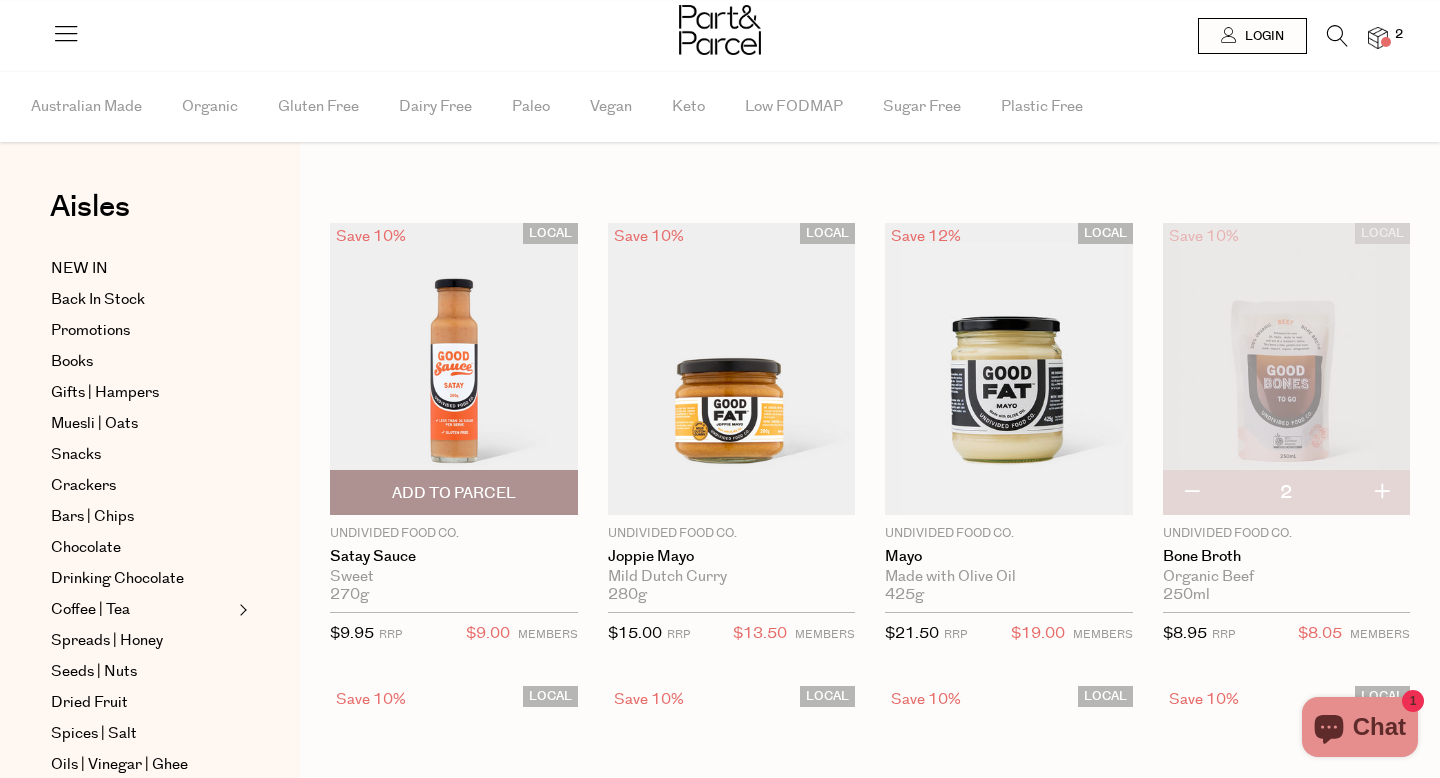 scroll, scrollTop: 0, scrollLeft: 0, axis: both 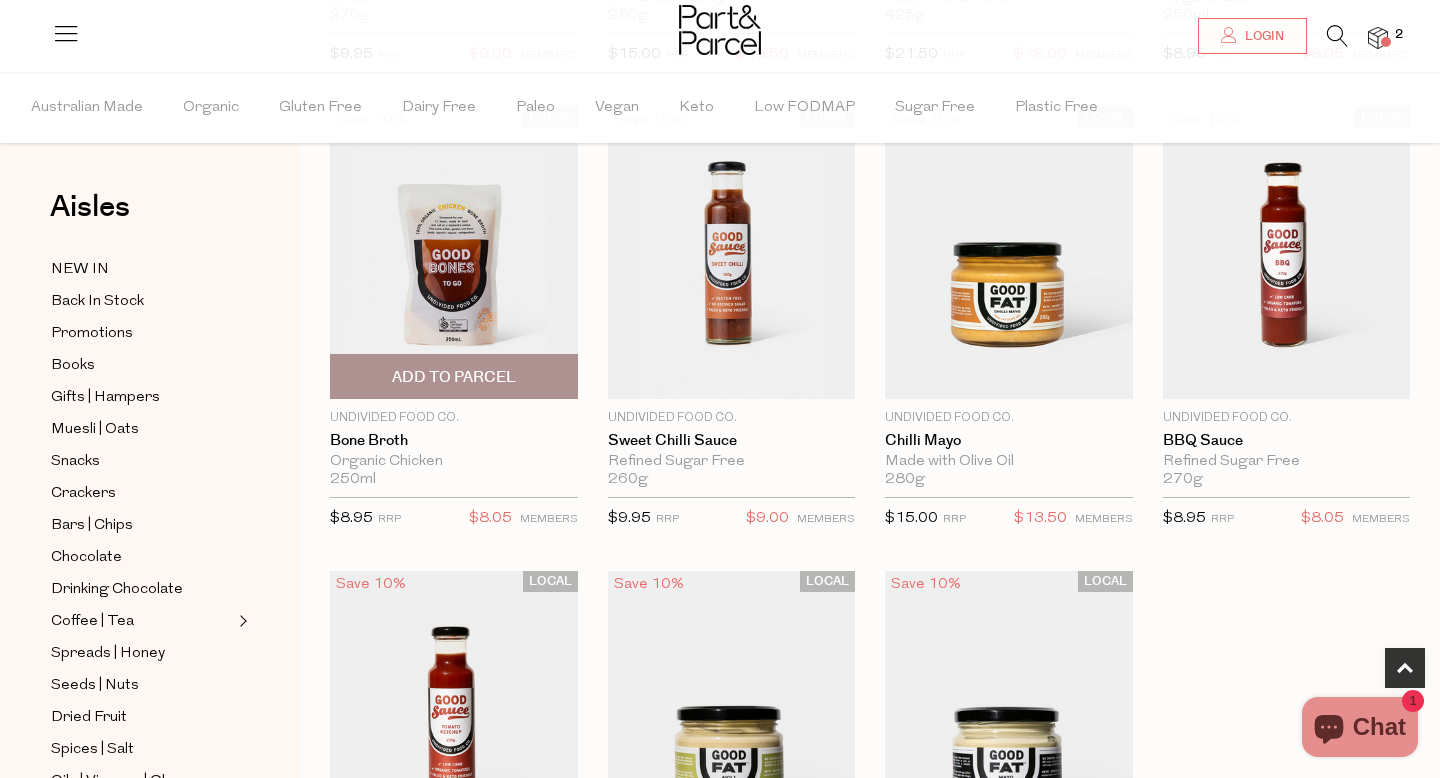 click on "Add To Parcel" at bounding box center (454, 376) 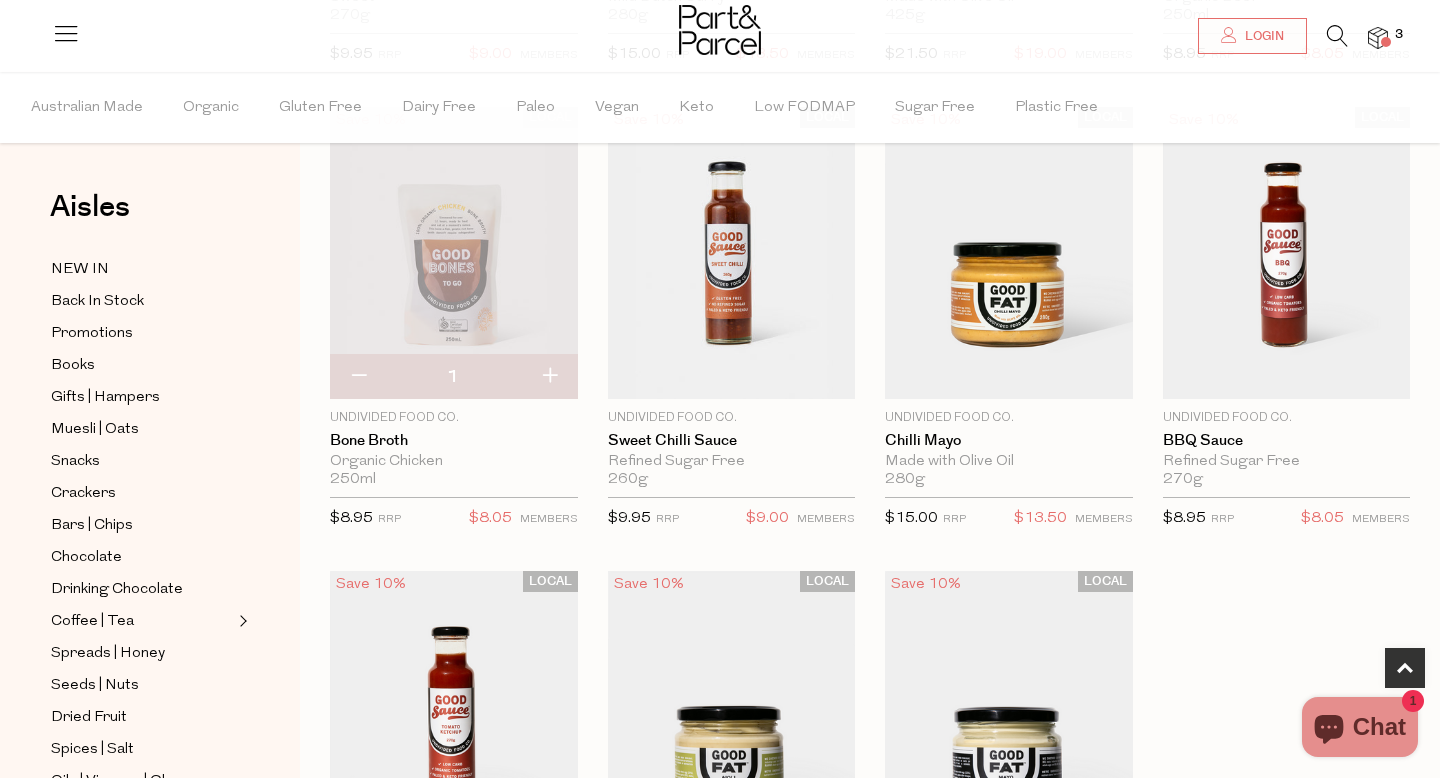 click at bounding box center [549, 377] 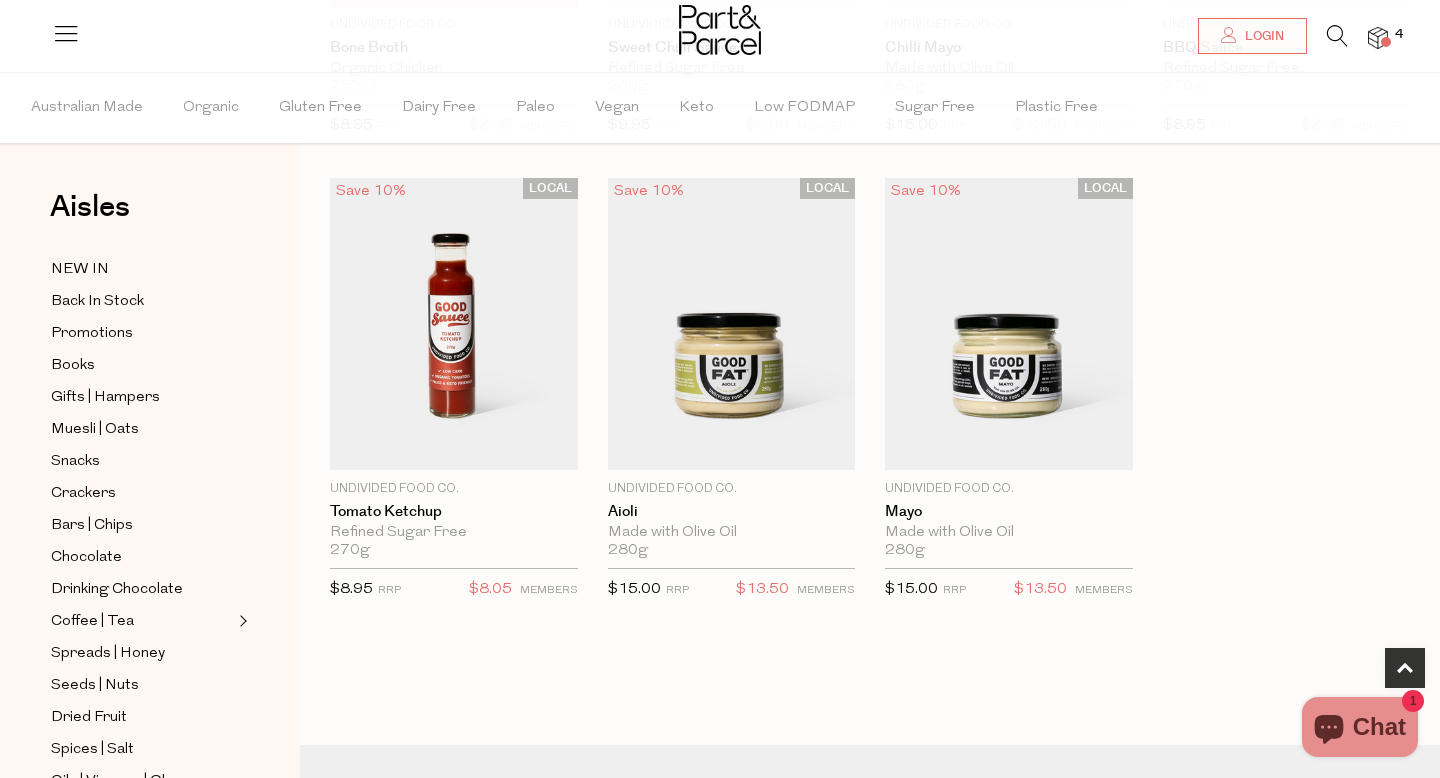 scroll, scrollTop: 989, scrollLeft: 0, axis: vertical 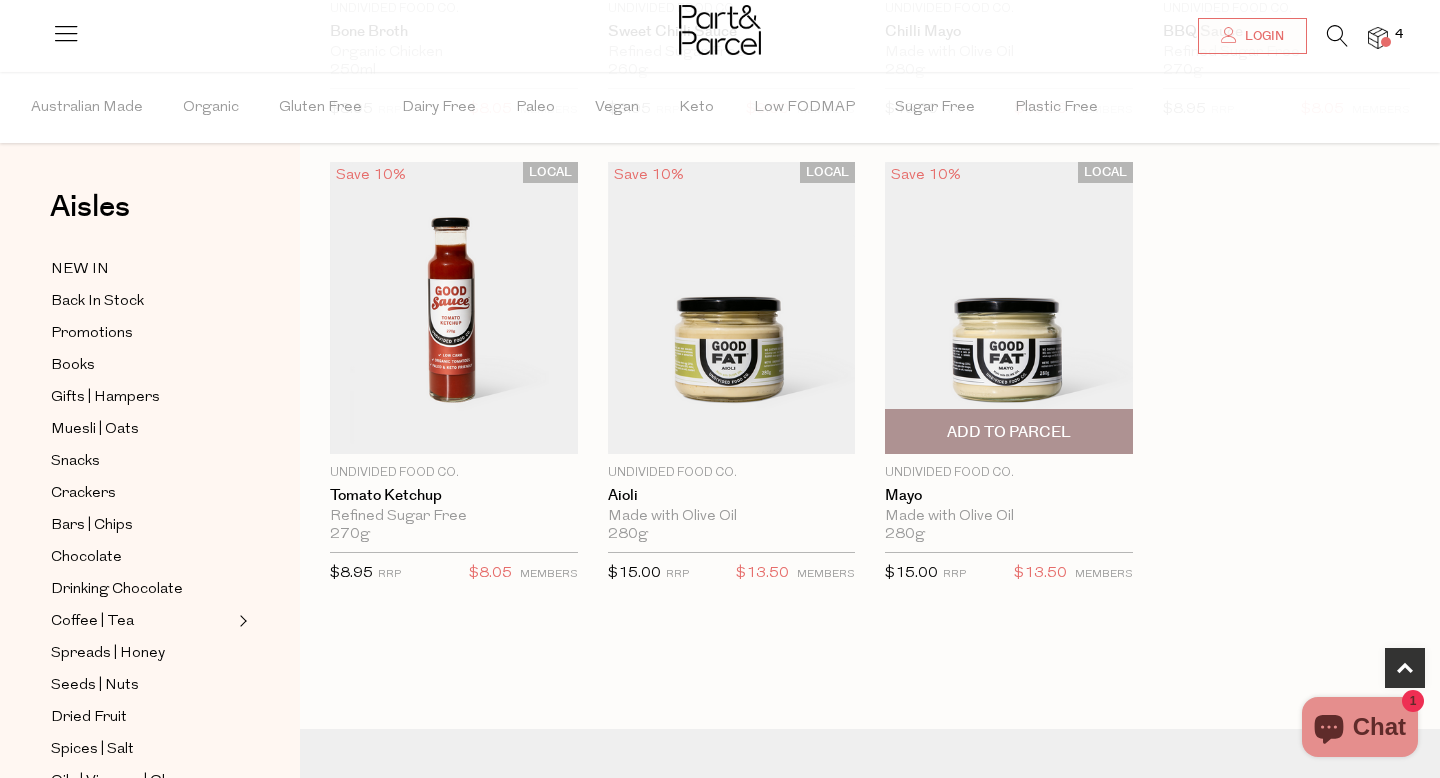 click on "Add To Parcel" at bounding box center (1009, 432) 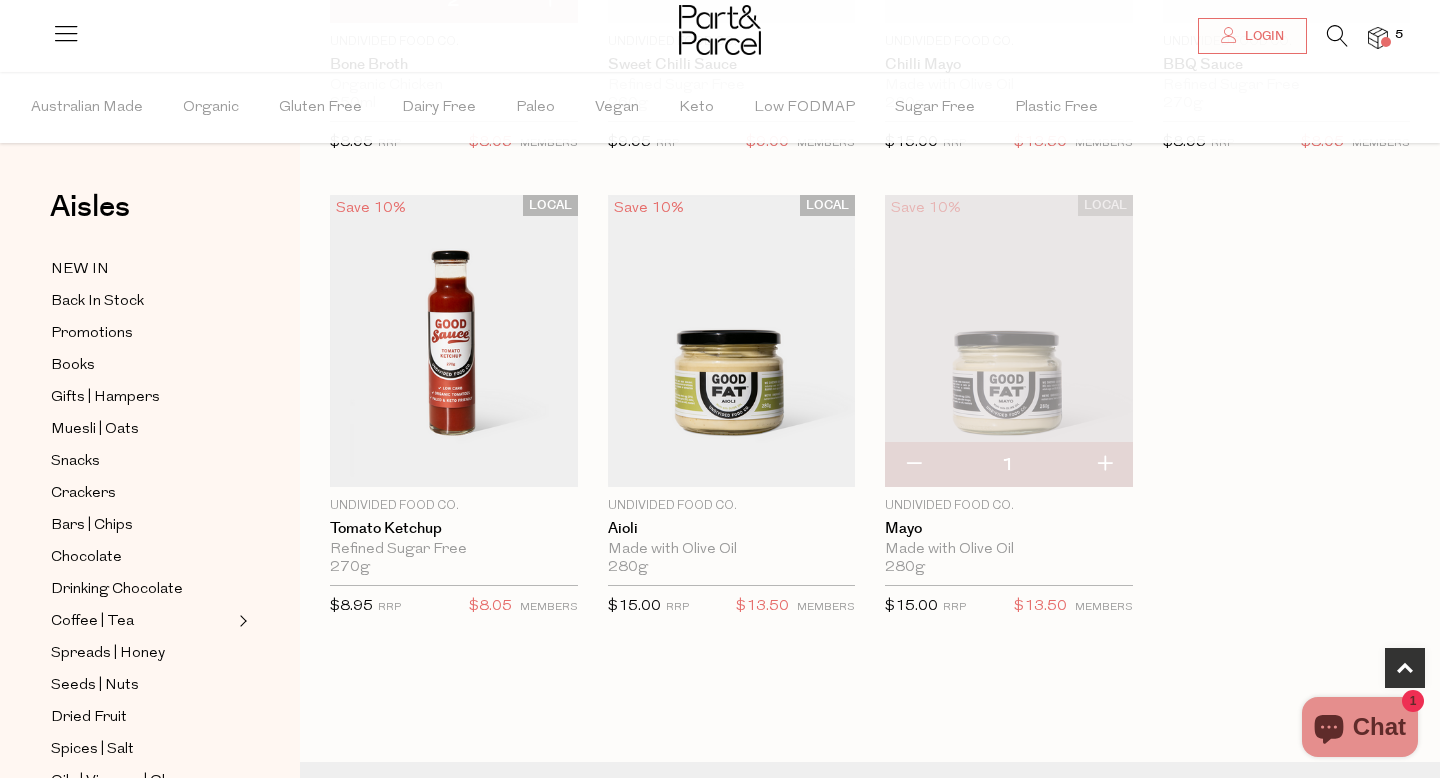 scroll, scrollTop: 955, scrollLeft: 0, axis: vertical 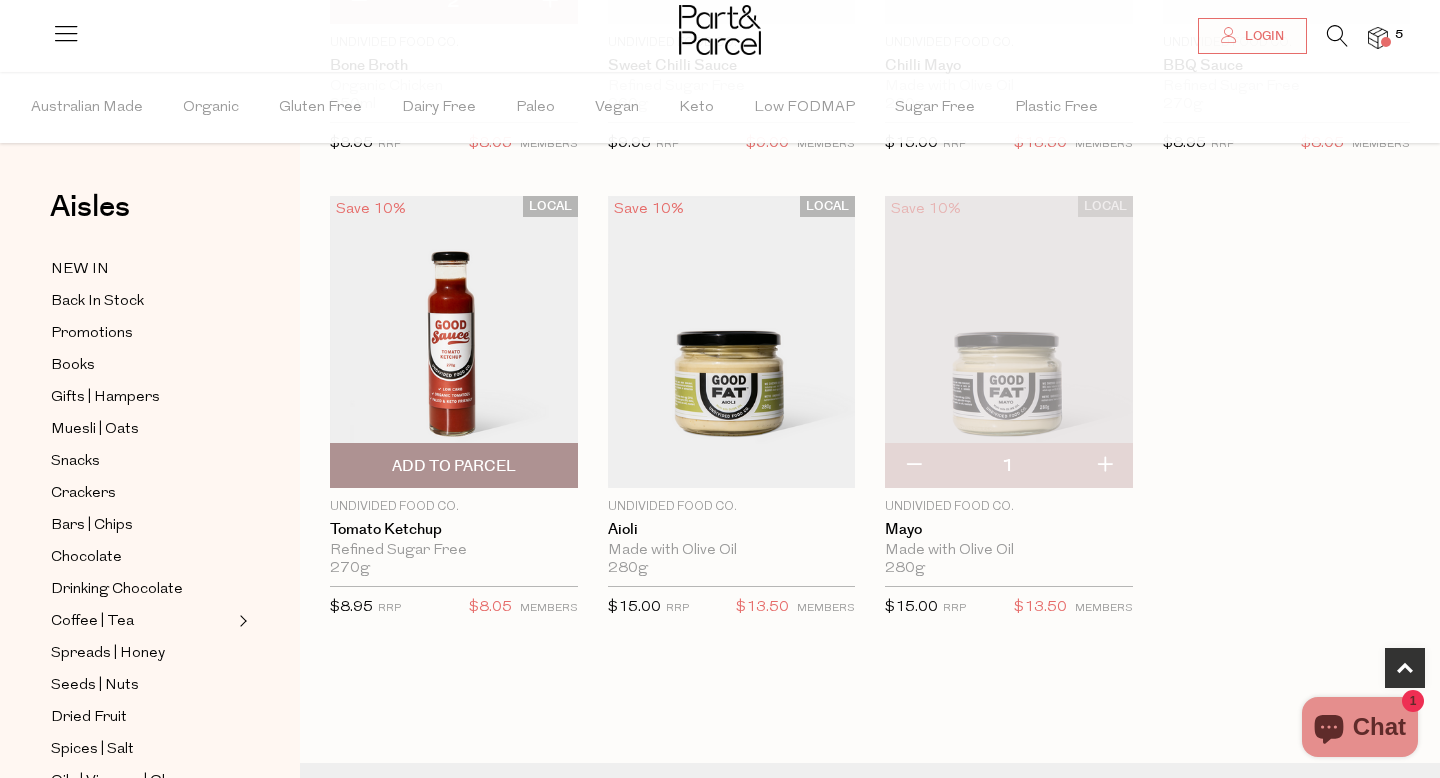 click on "Add To Parcel" at bounding box center [454, 466] 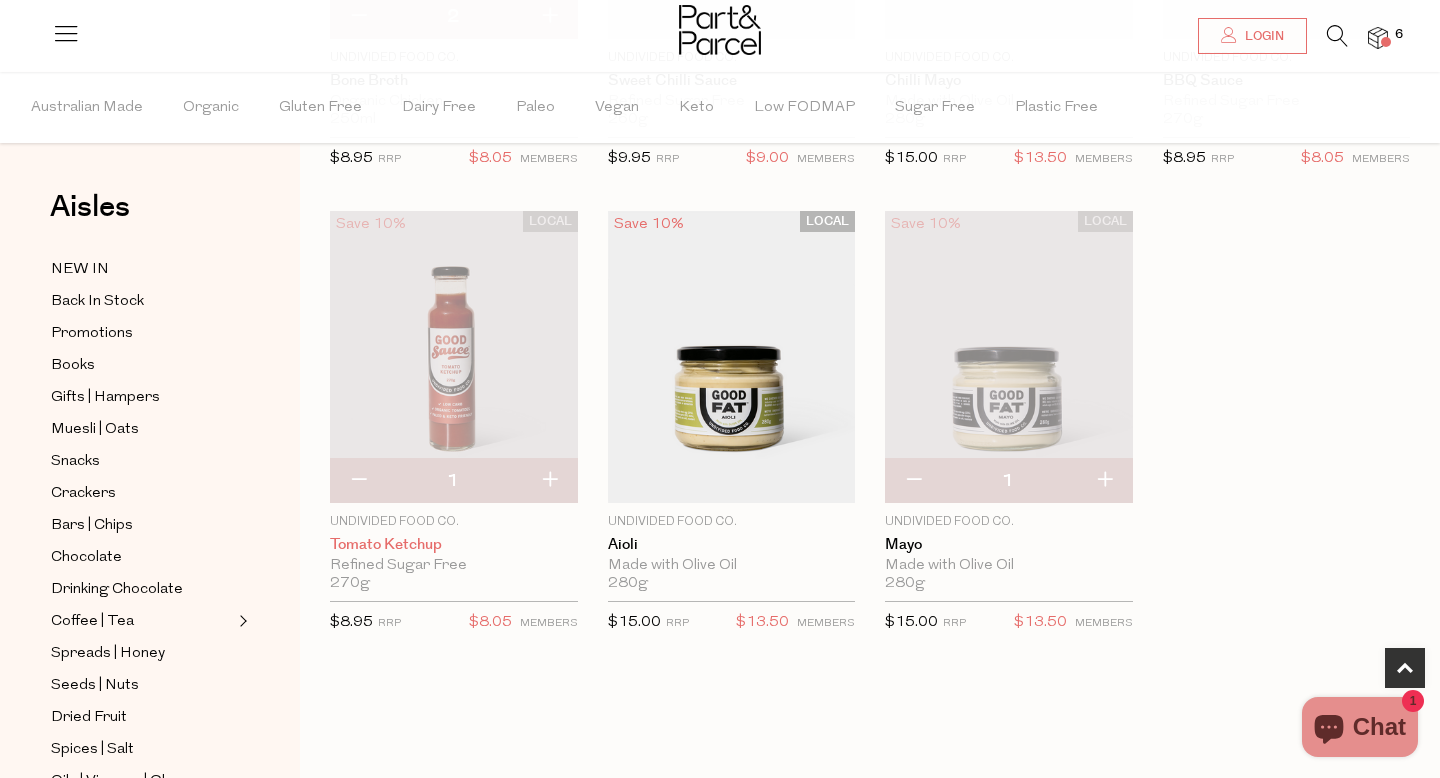 scroll, scrollTop: 933, scrollLeft: 0, axis: vertical 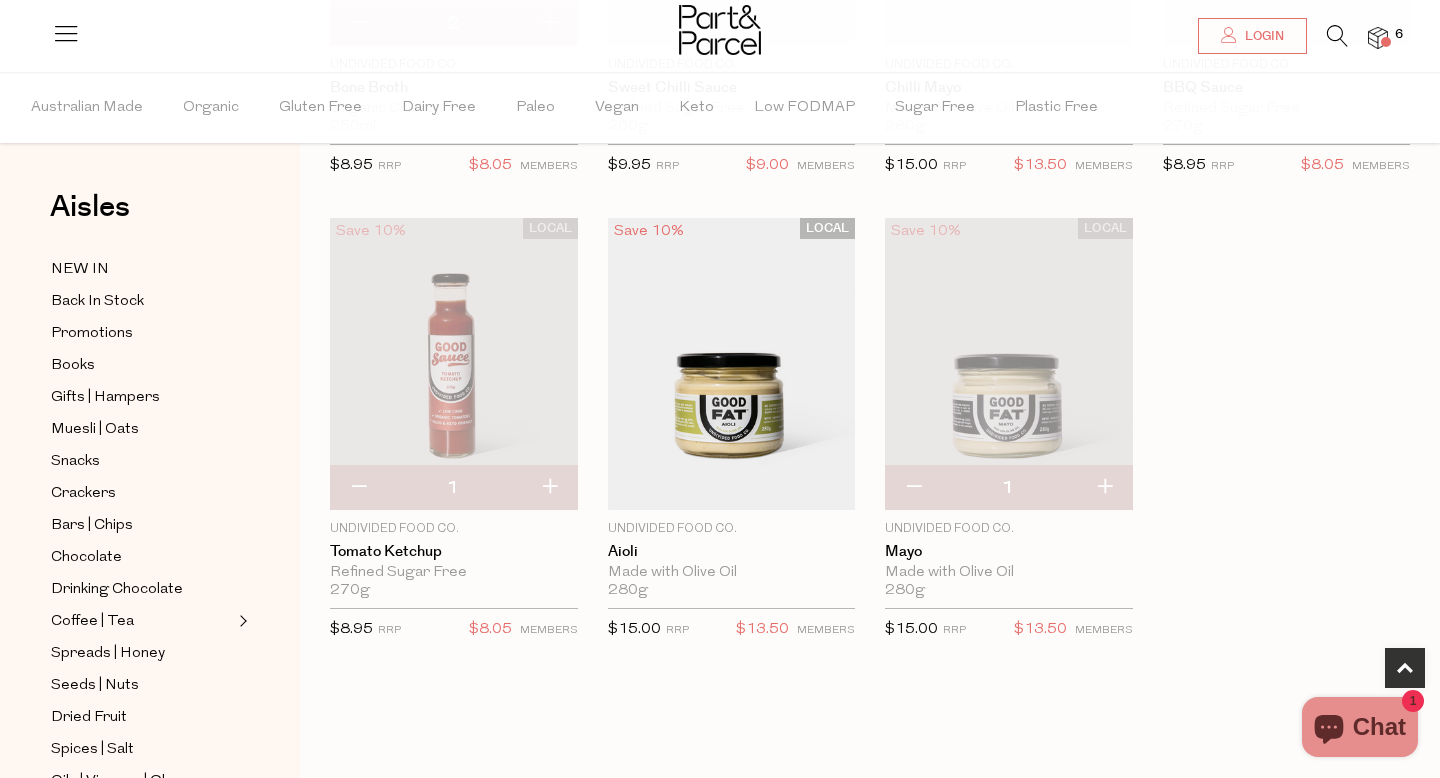click at bounding box center (549, 488) 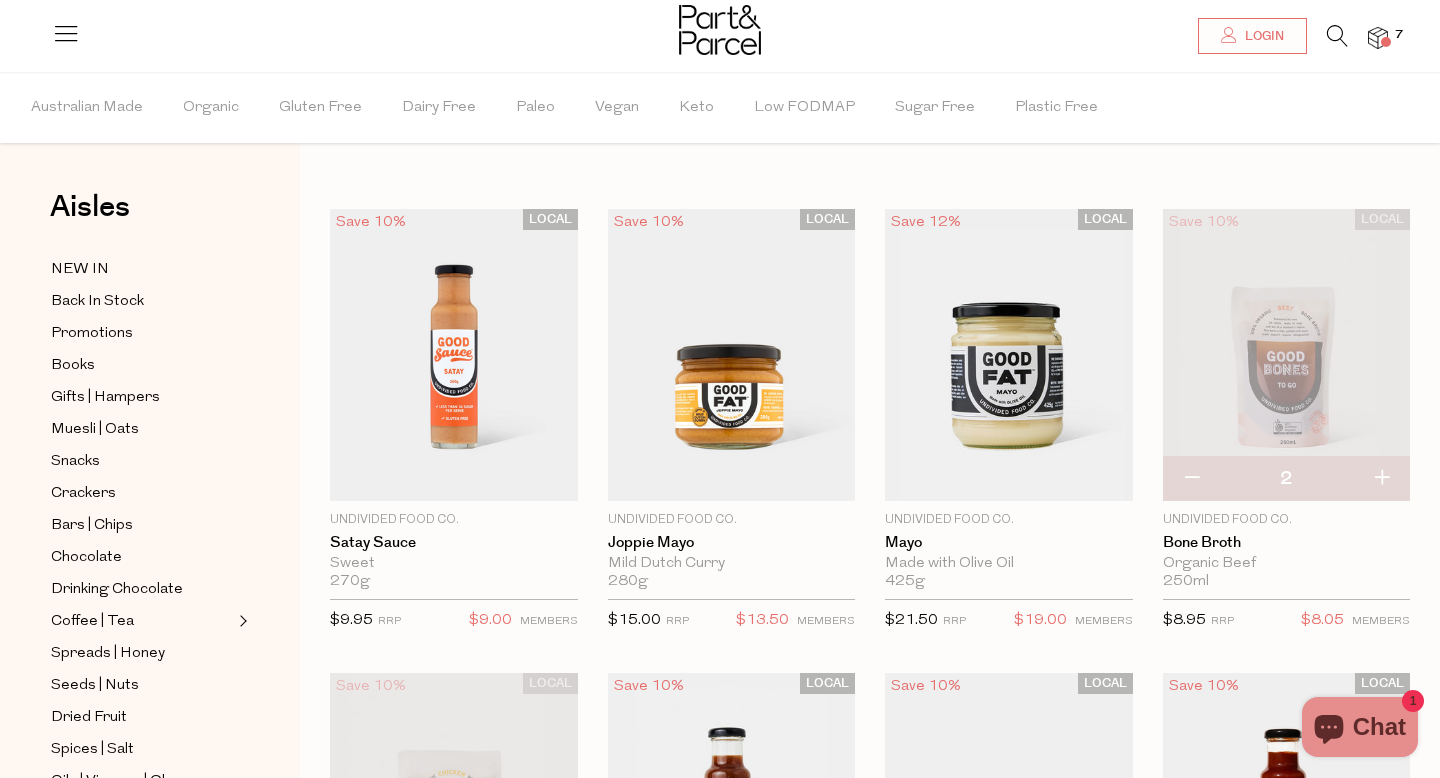 scroll, scrollTop: 0, scrollLeft: 0, axis: both 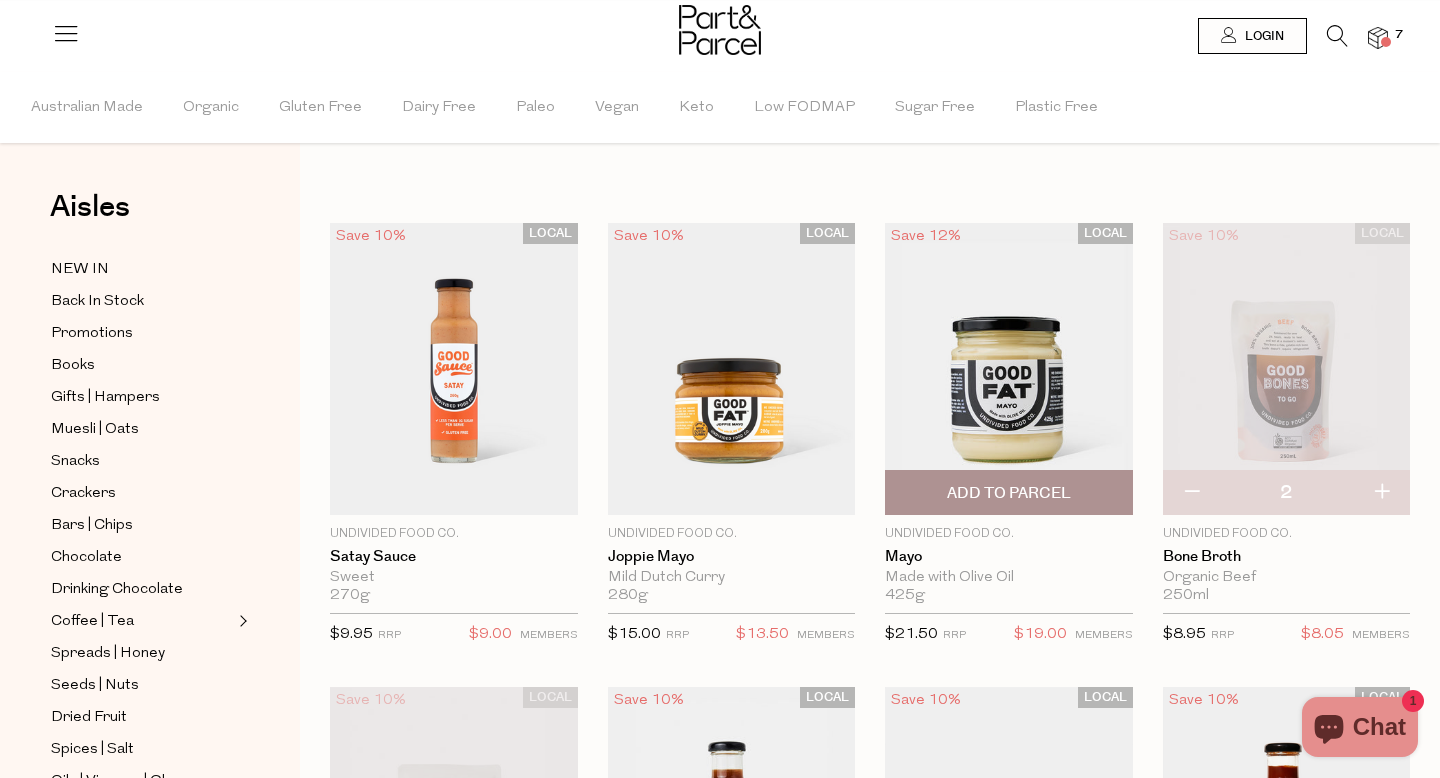 click on "Add To Parcel" at bounding box center [1009, 493] 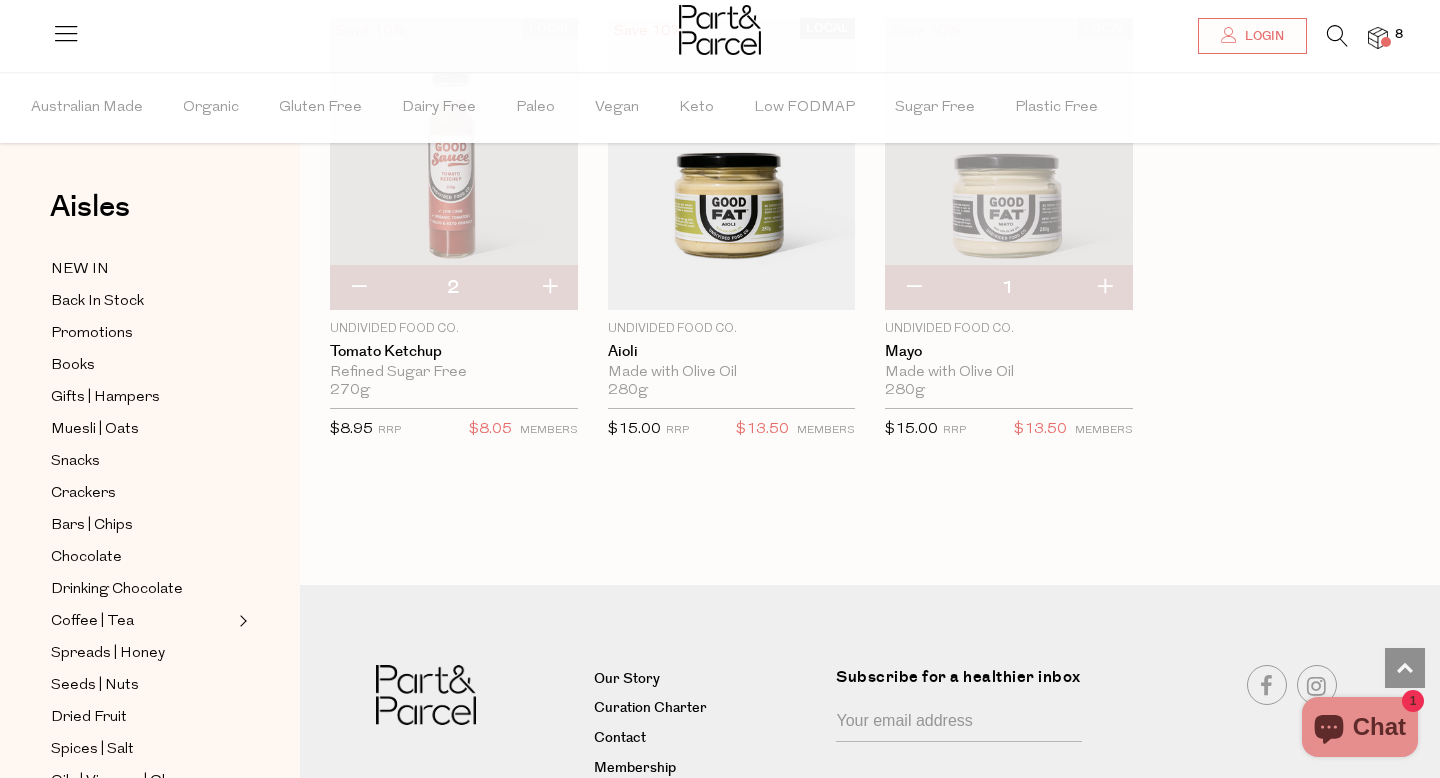 scroll, scrollTop: 938, scrollLeft: 0, axis: vertical 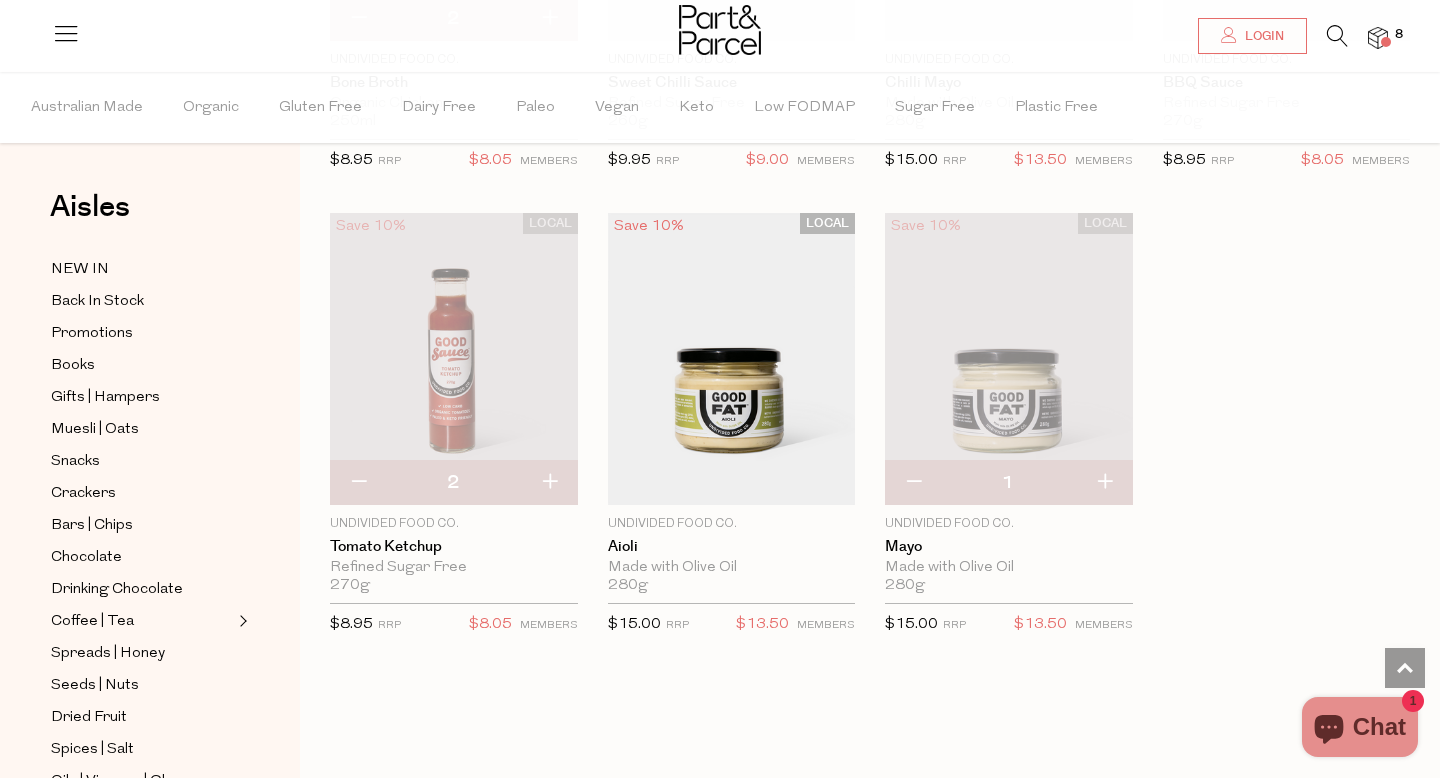 click at bounding box center [913, 483] 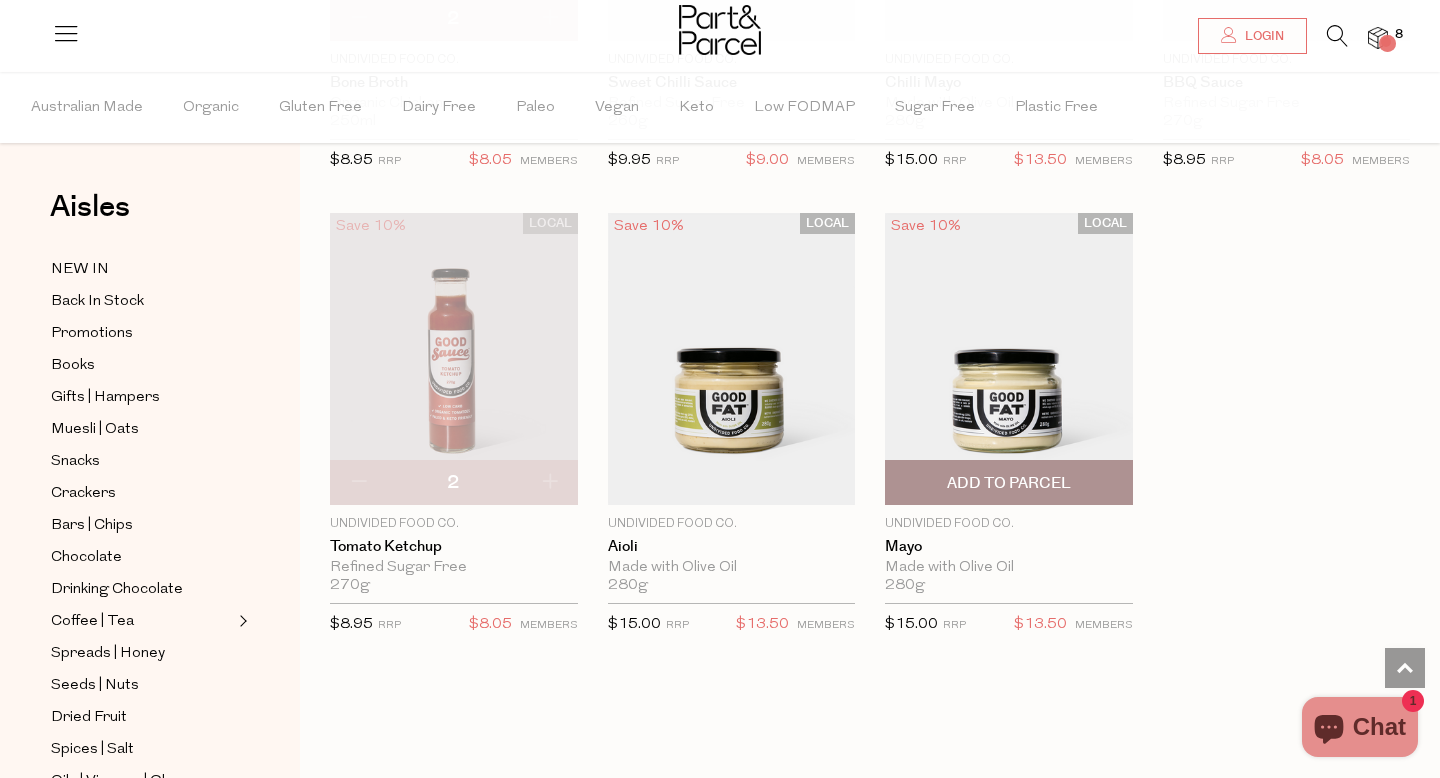 click on "Add to Parcel" at bounding box center (1009, 482) 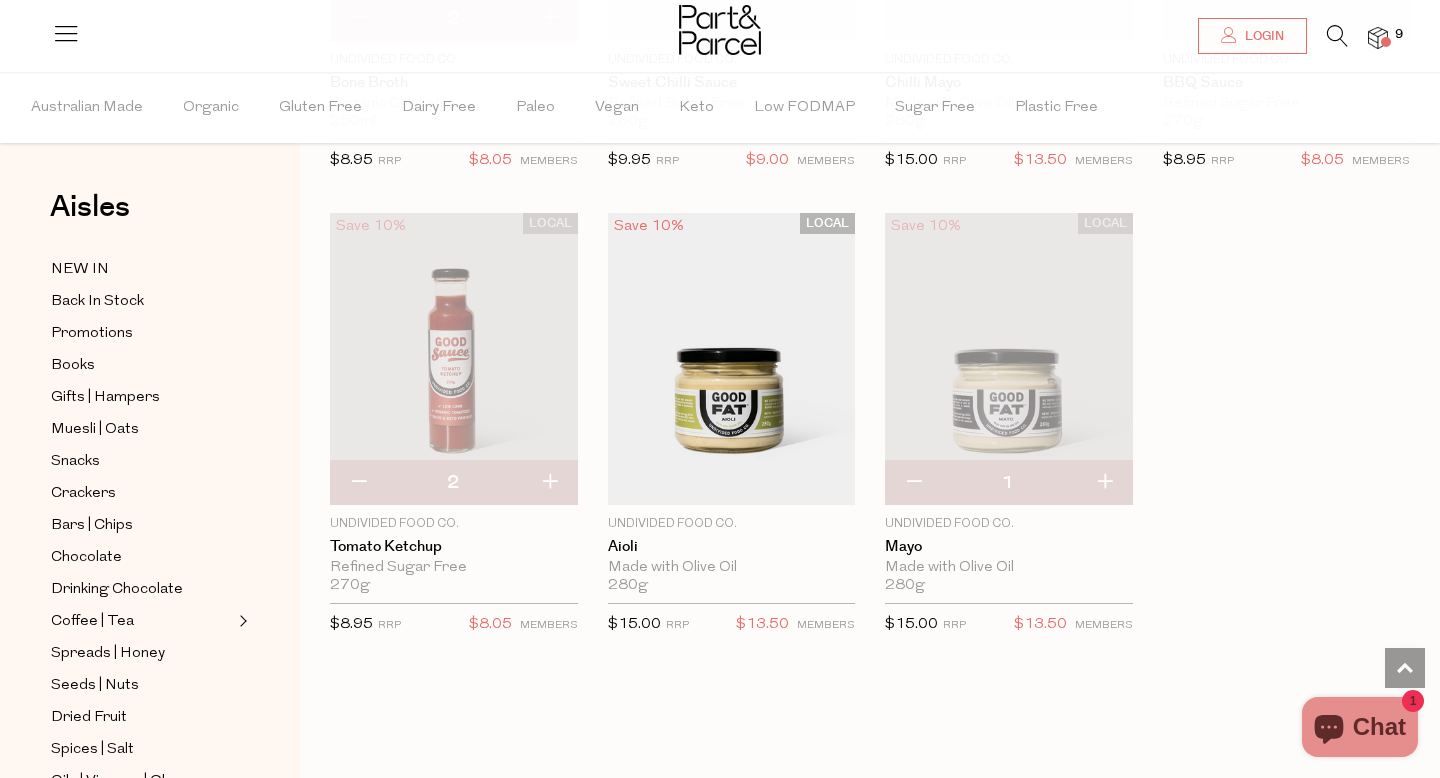 click at bounding box center (913, 483) 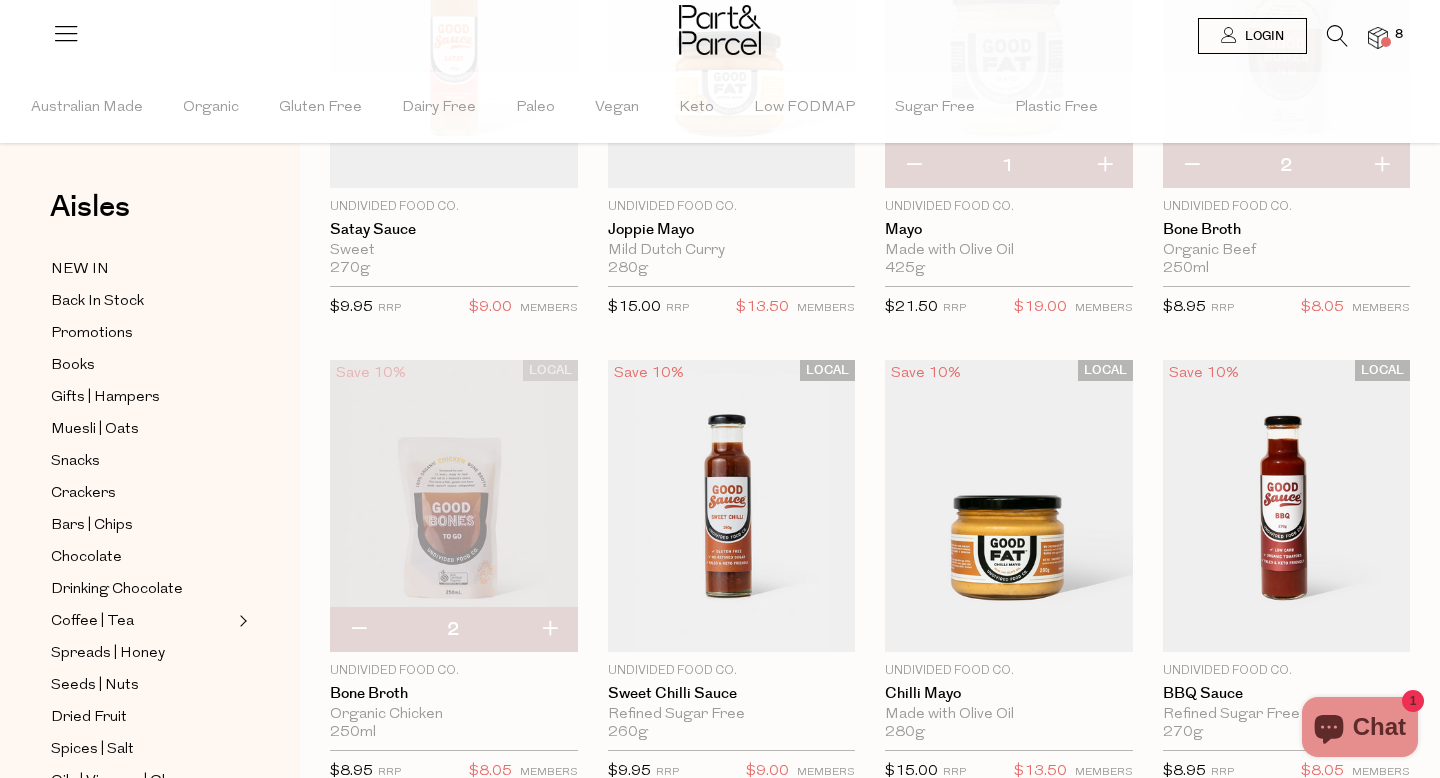 scroll, scrollTop: 0, scrollLeft: 0, axis: both 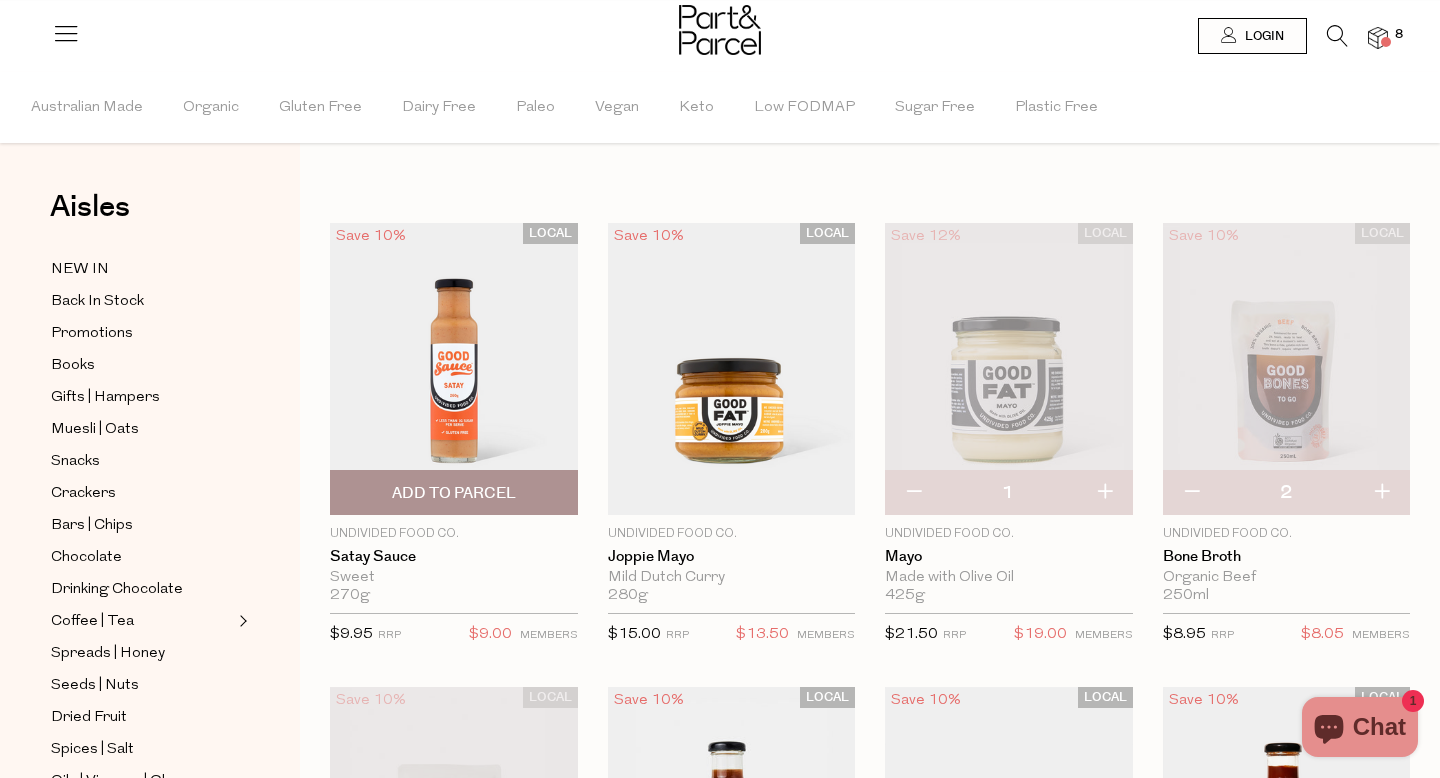 click at bounding box center (454, 369) 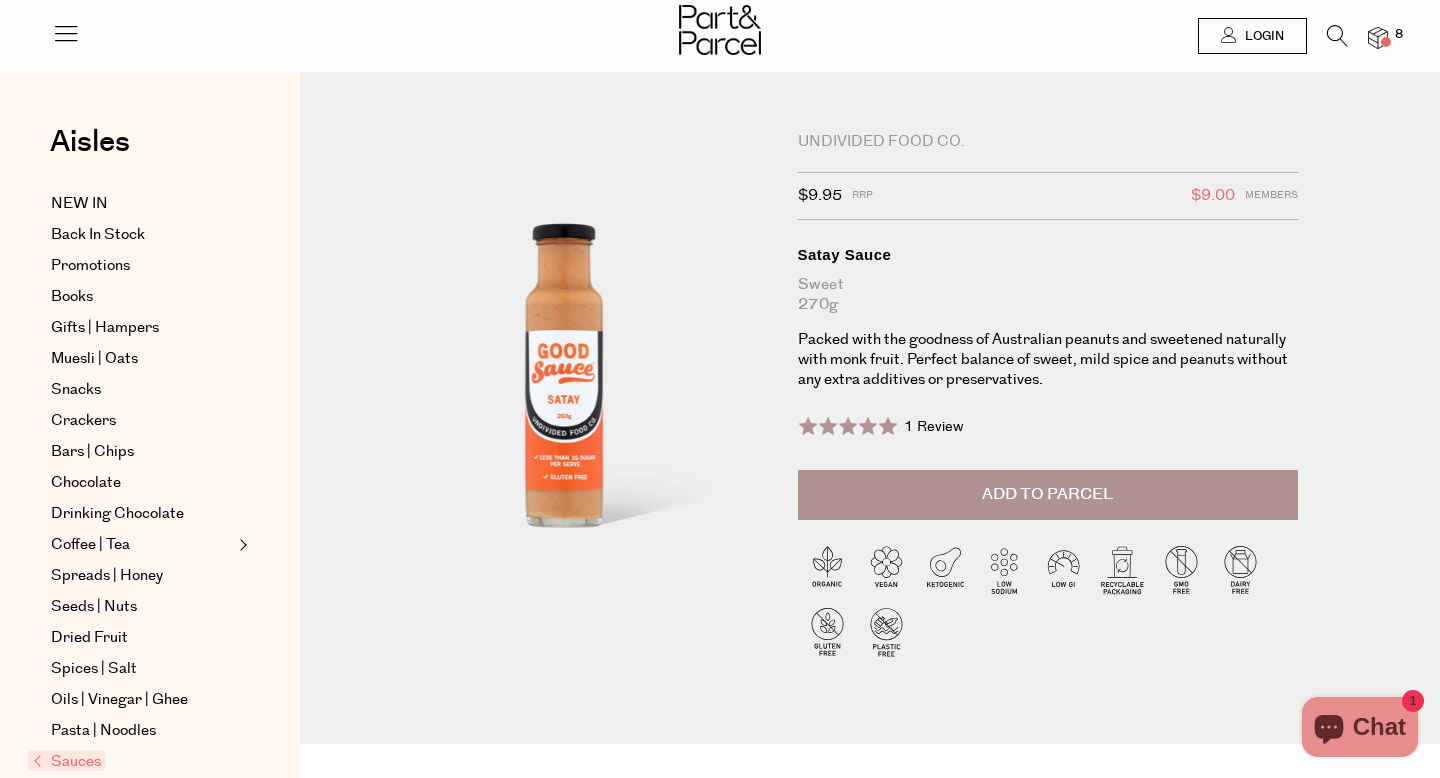 scroll, scrollTop: 0, scrollLeft: 0, axis: both 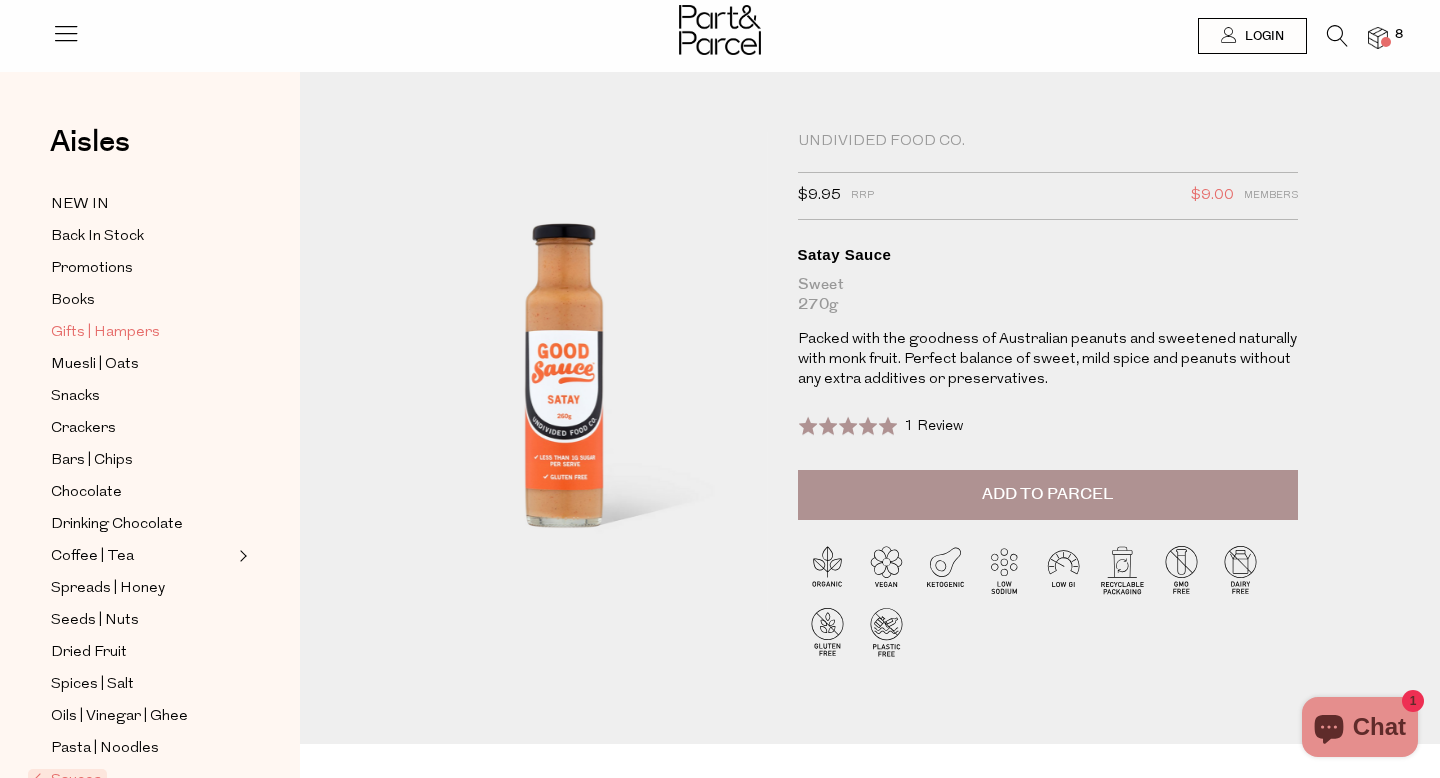 click on "Gifts | Hampers" at bounding box center (105, 333) 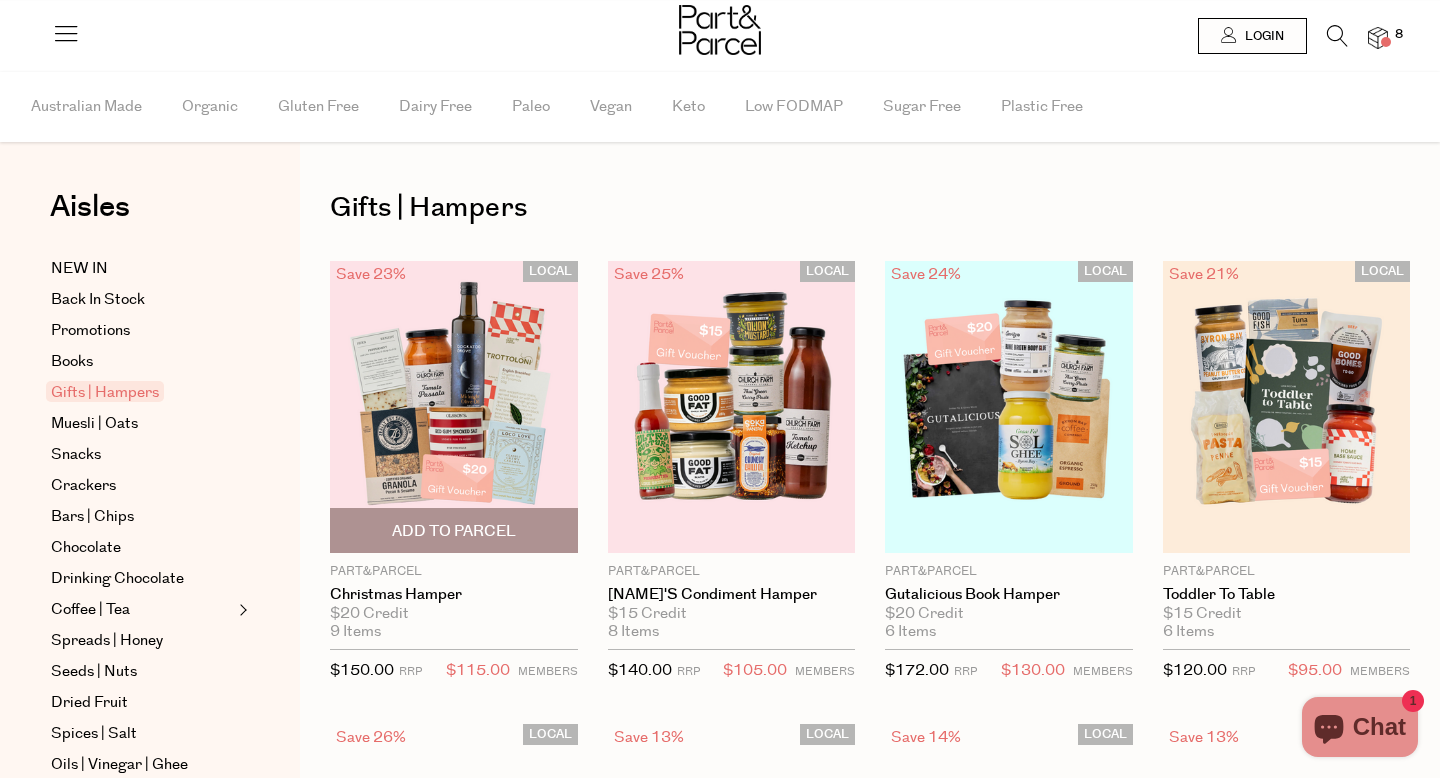 scroll, scrollTop: 0, scrollLeft: 0, axis: both 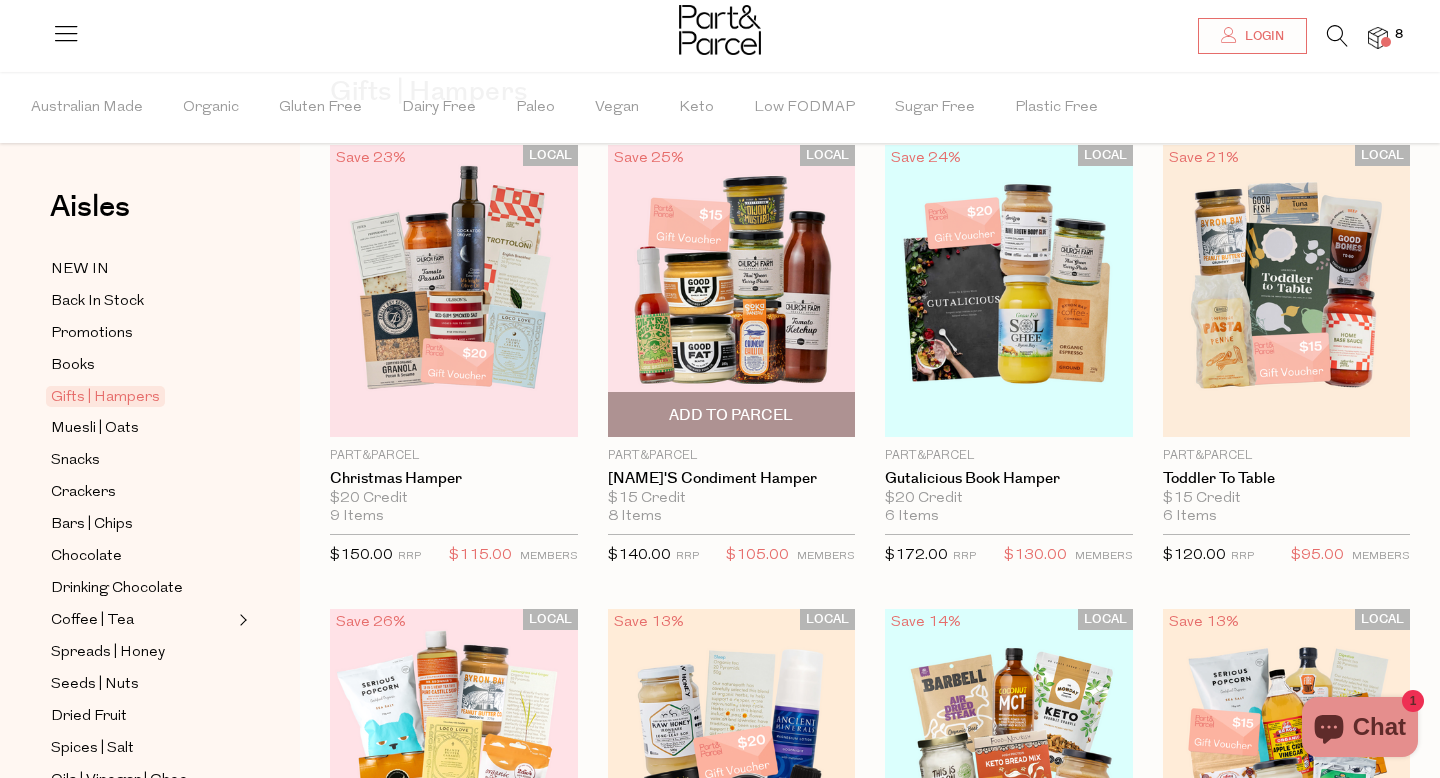 click at bounding box center [732, 291] 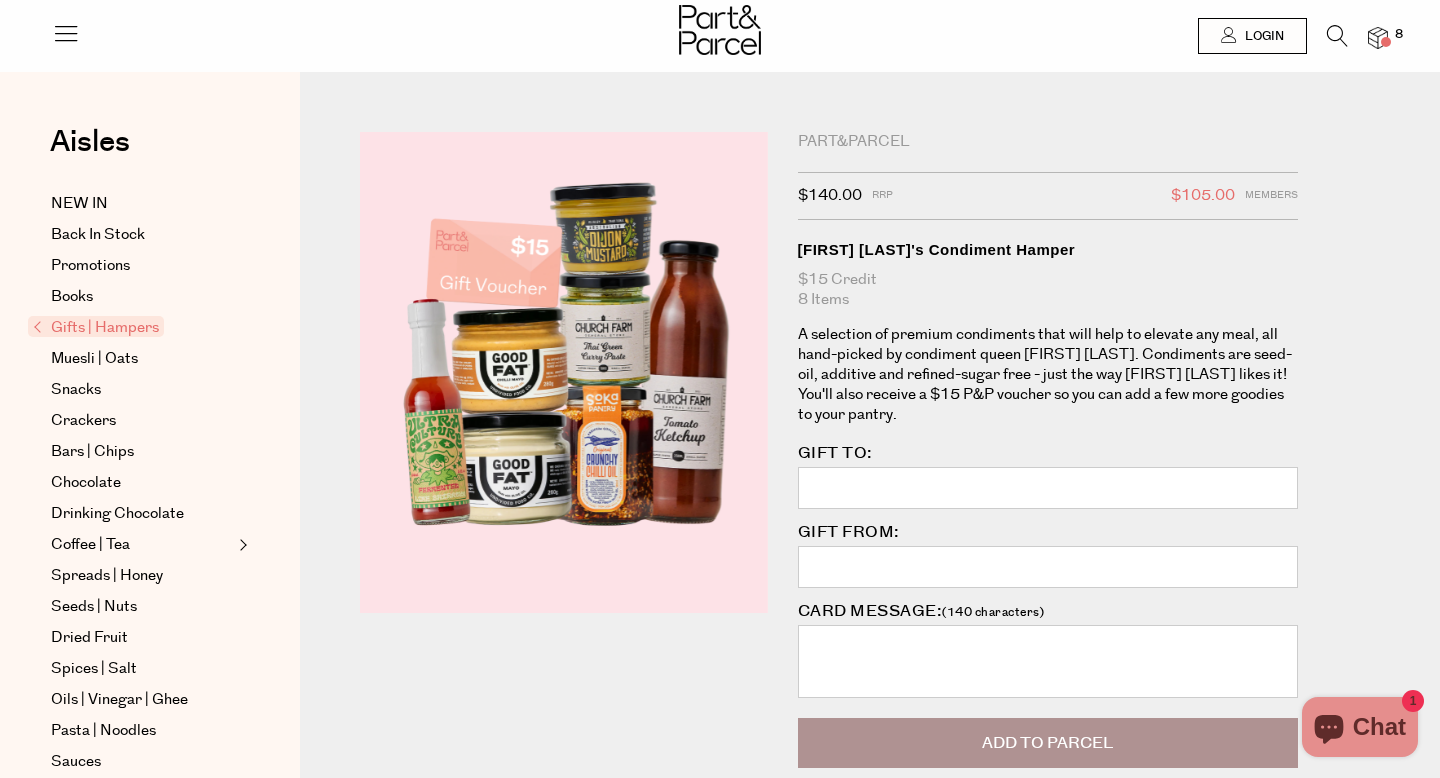 scroll, scrollTop: 0, scrollLeft: 0, axis: both 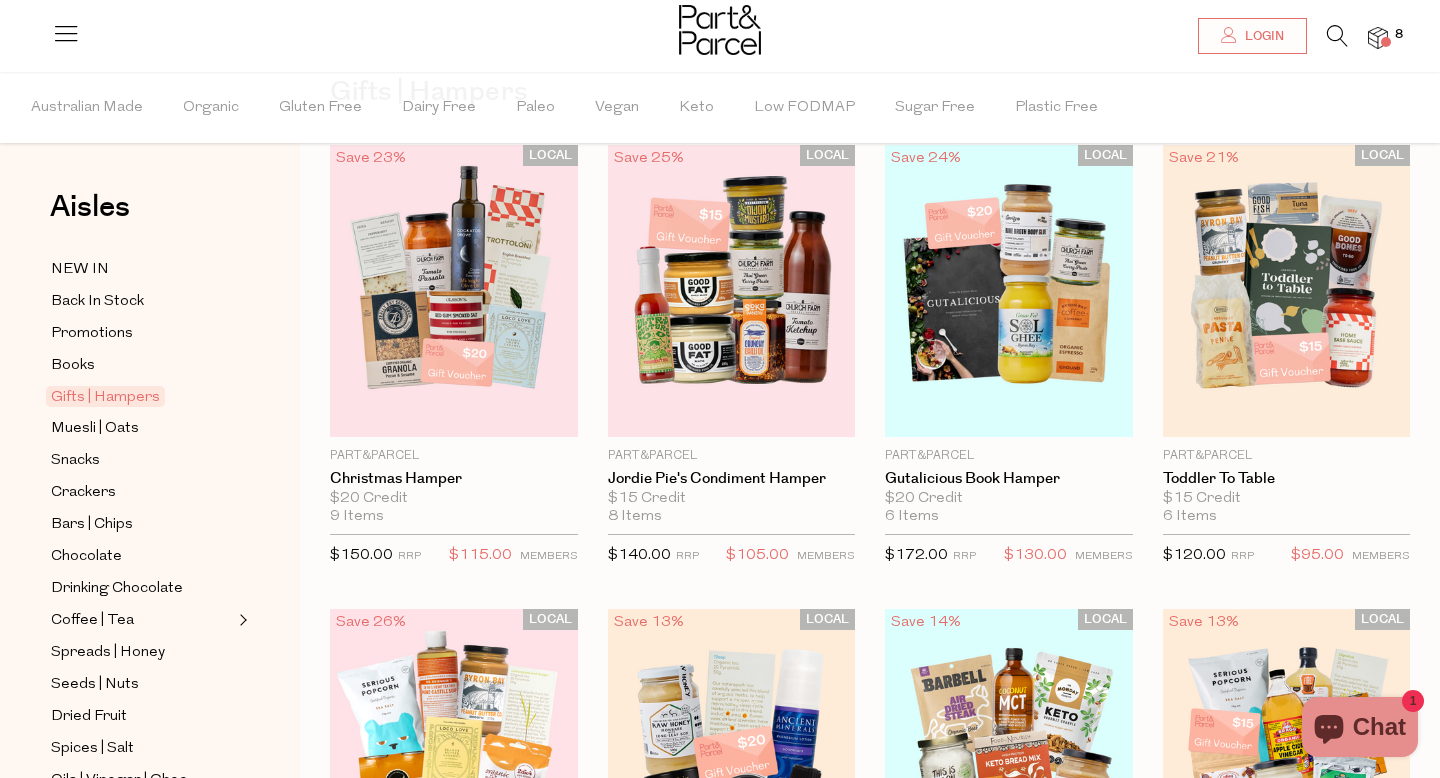 click at bounding box center [1337, 36] 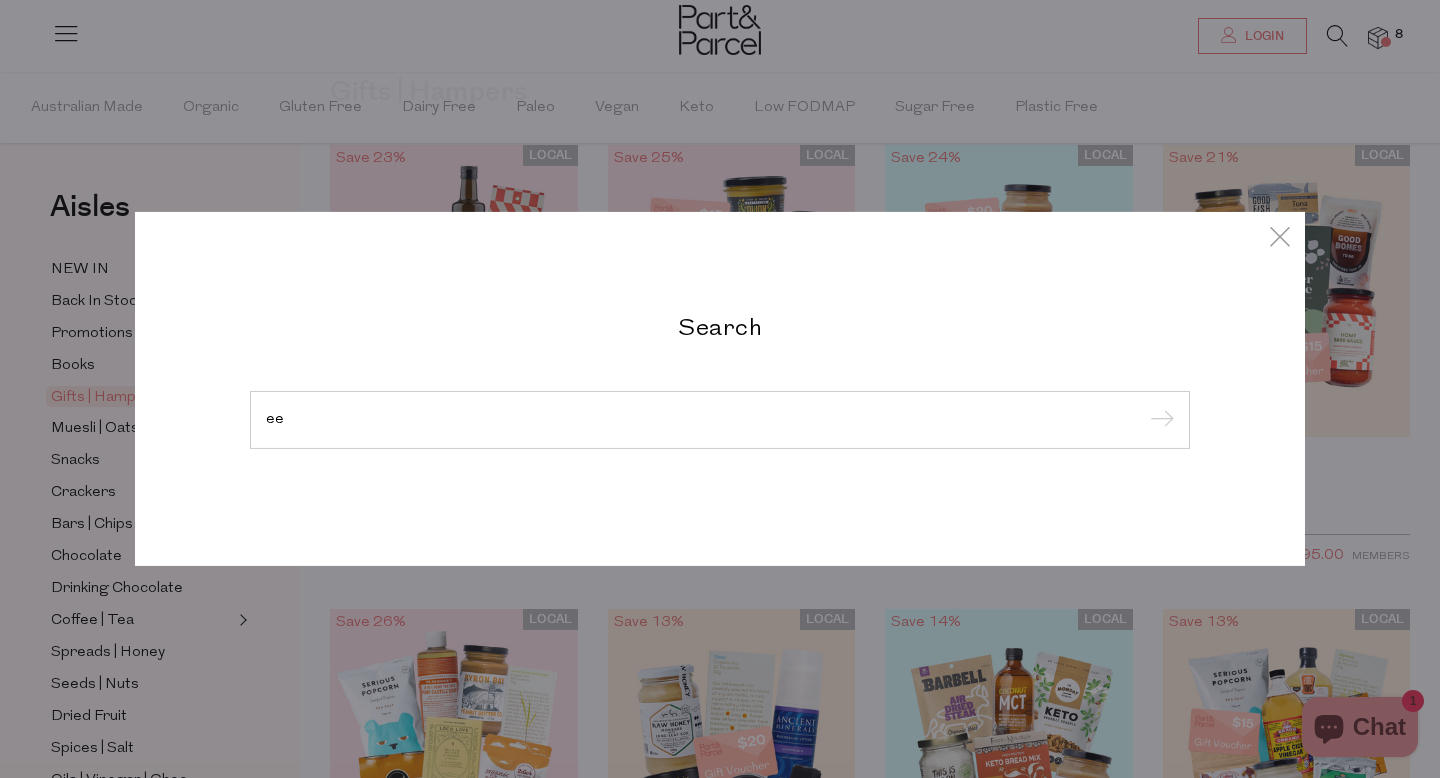 type on "e" 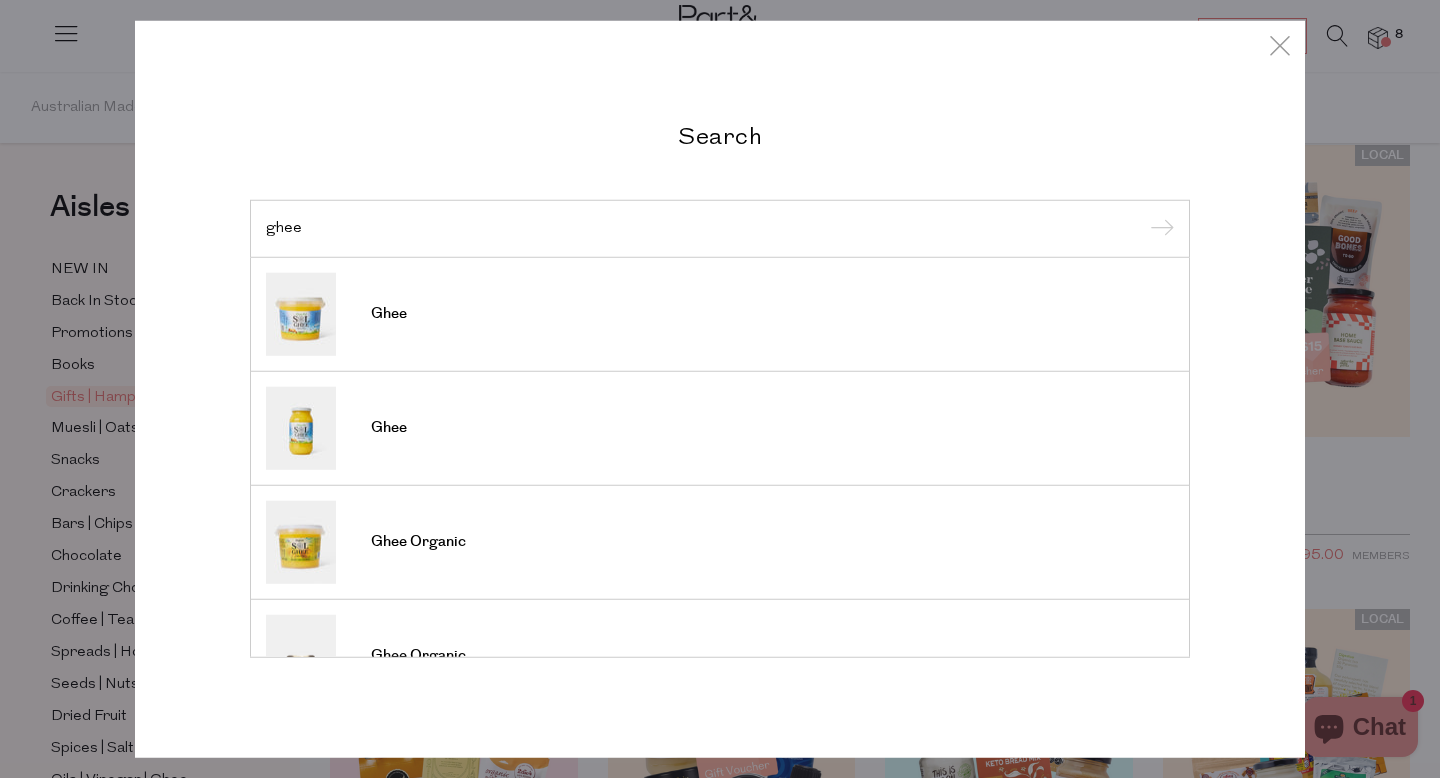 type on "ghee" 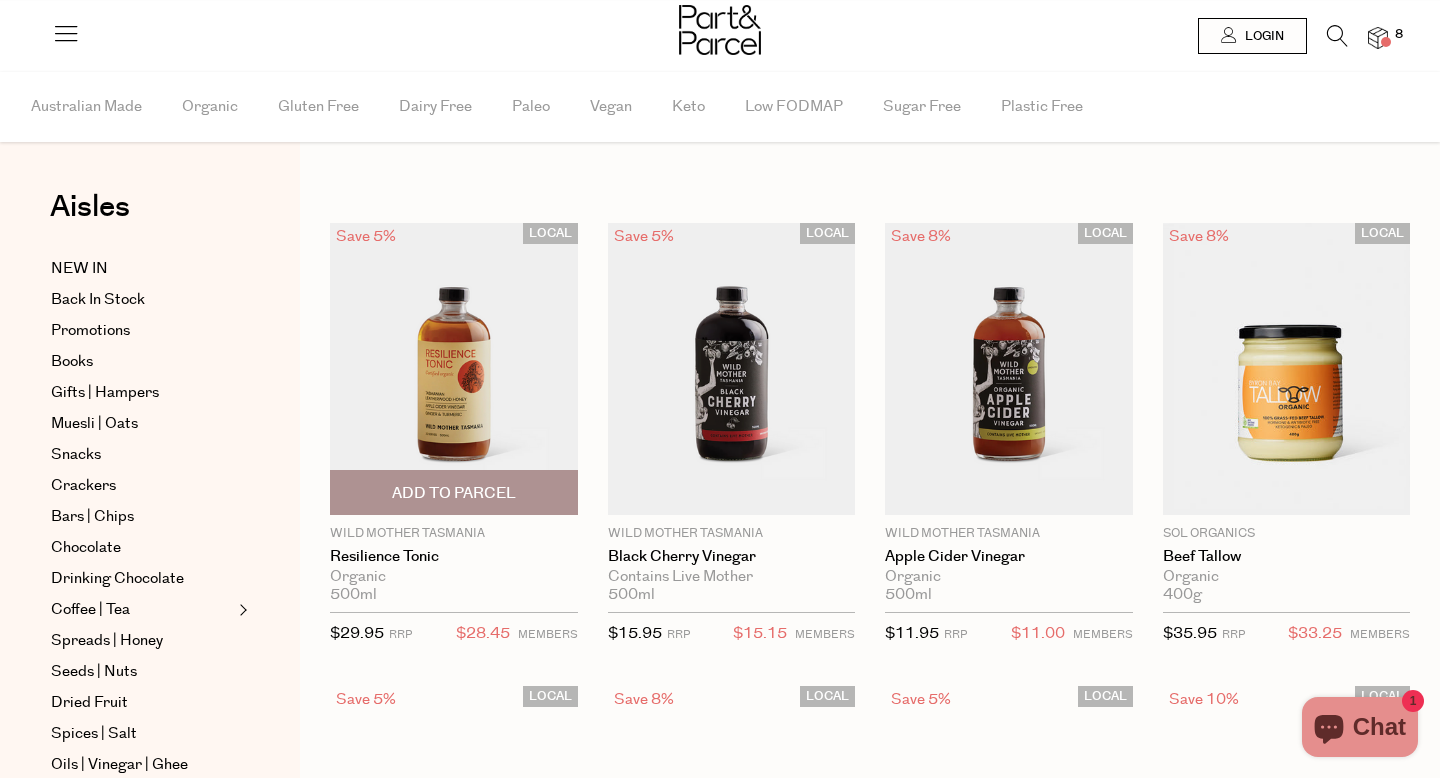 scroll, scrollTop: 0, scrollLeft: 0, axis: both 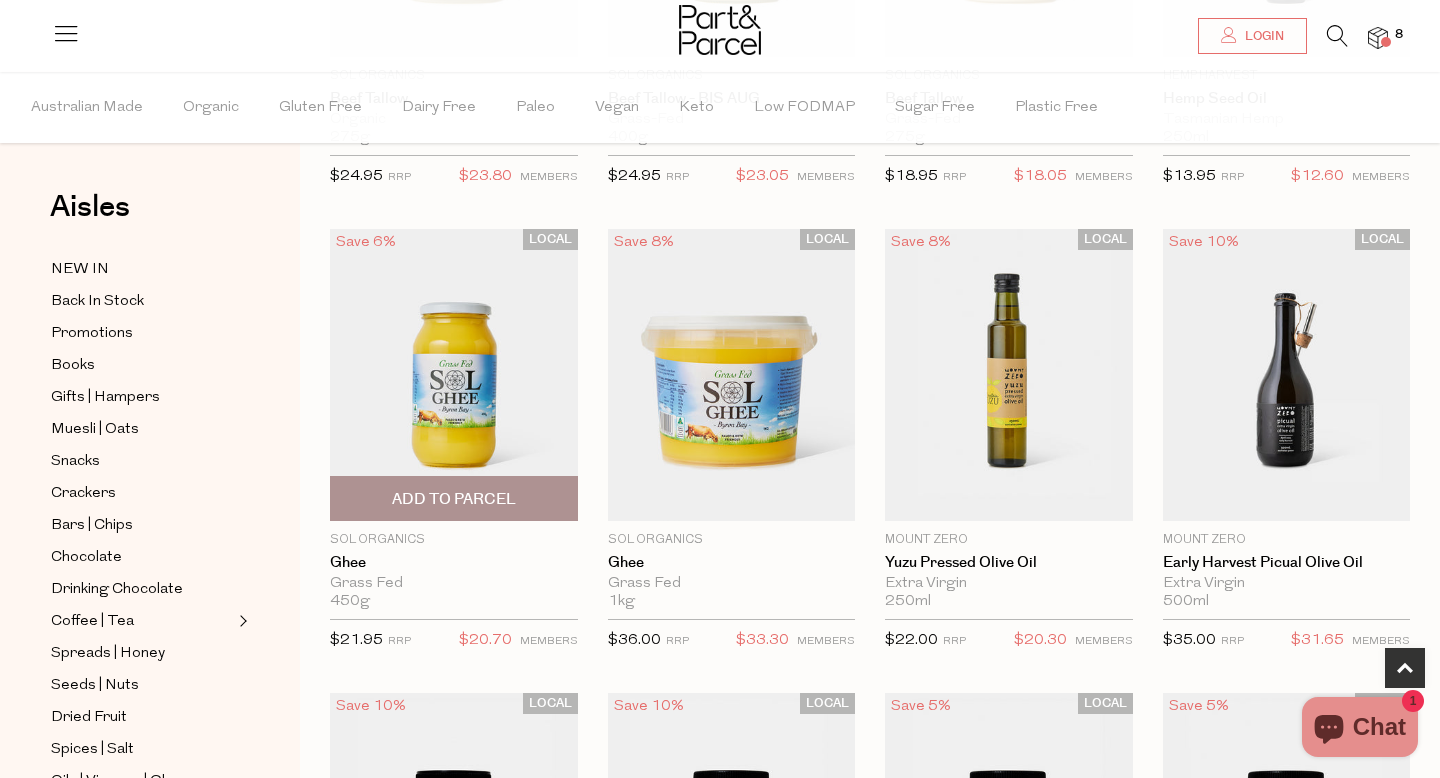 click on "Add To Parcel" at bounding box center (454, 498) 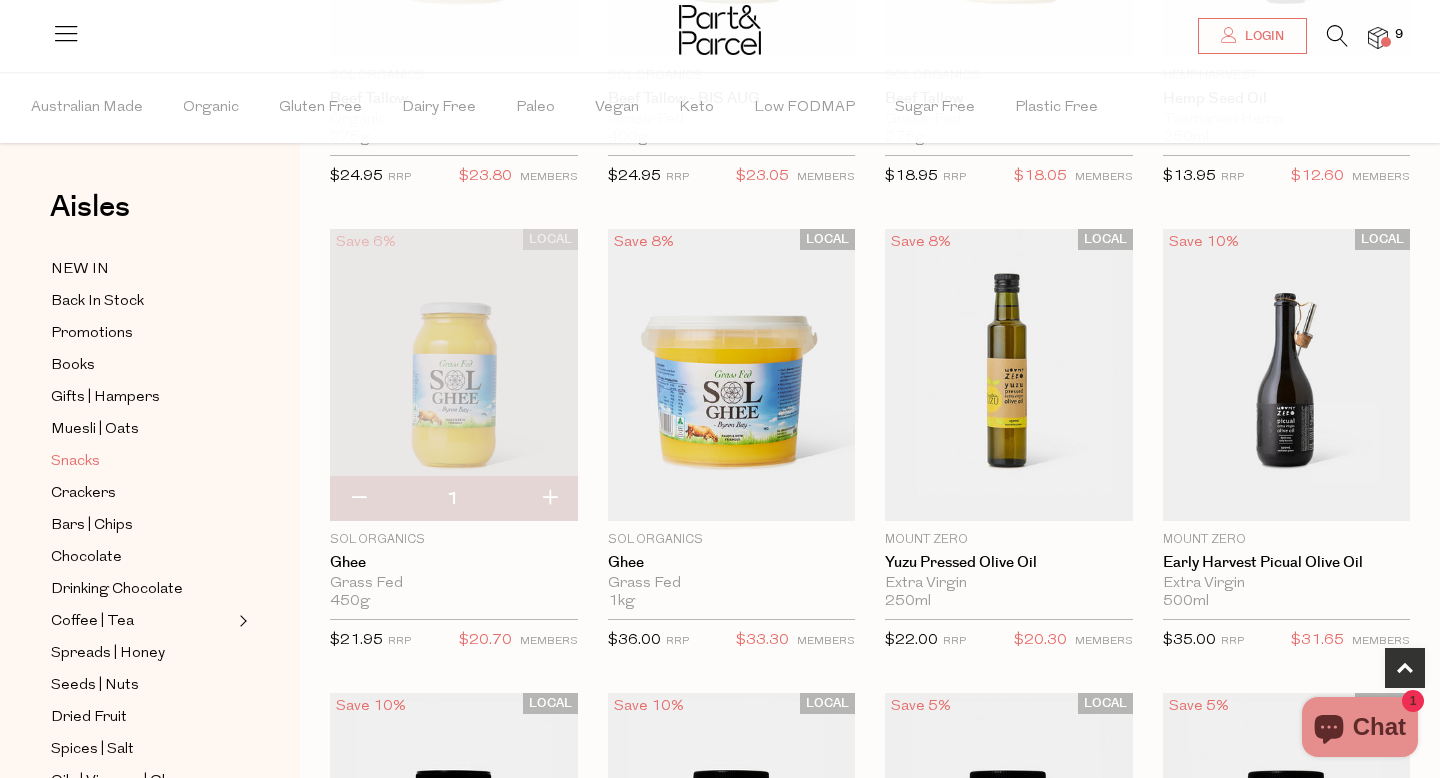 click on "Snacks" at bounding box center [75, 462] 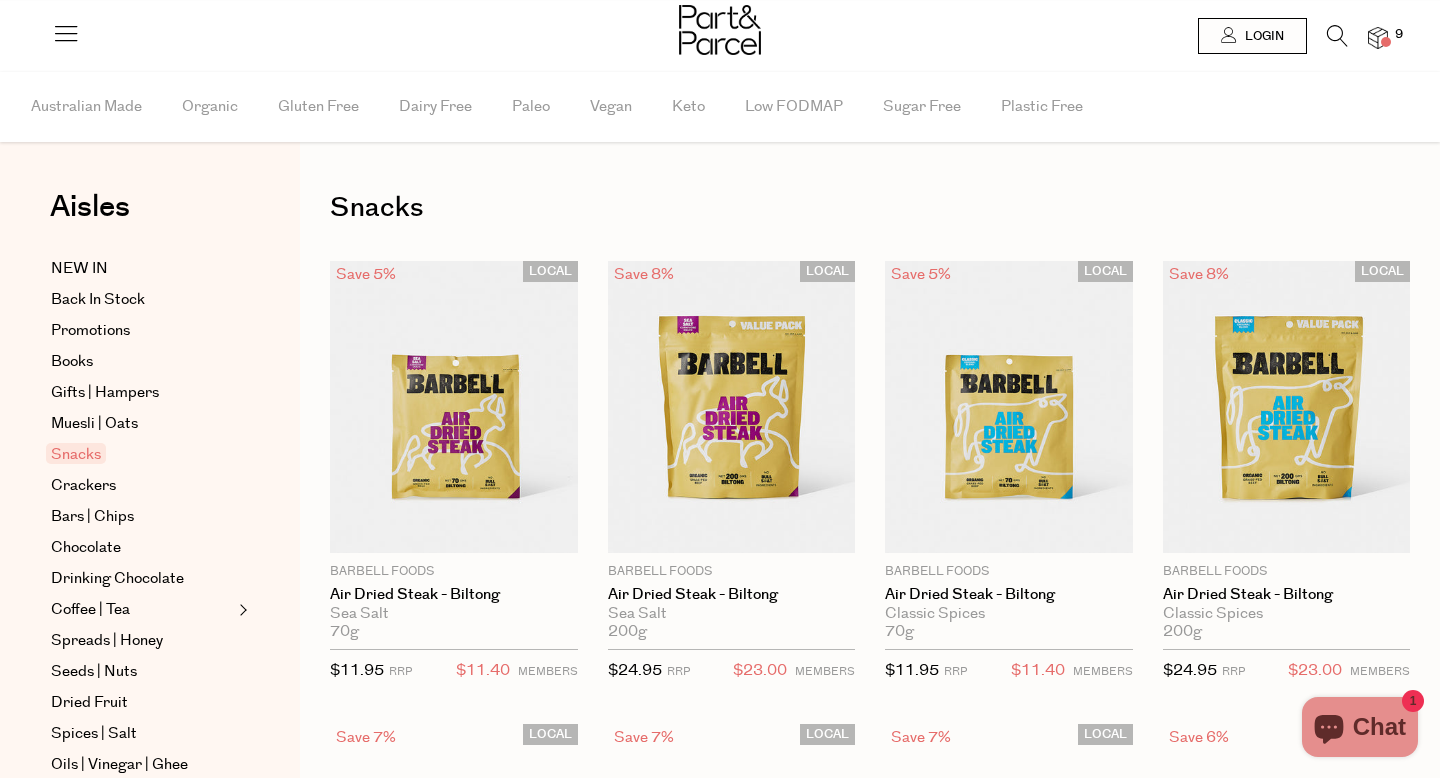 scroll, scrollTop: 0, scrollLeft: 0, axis: both 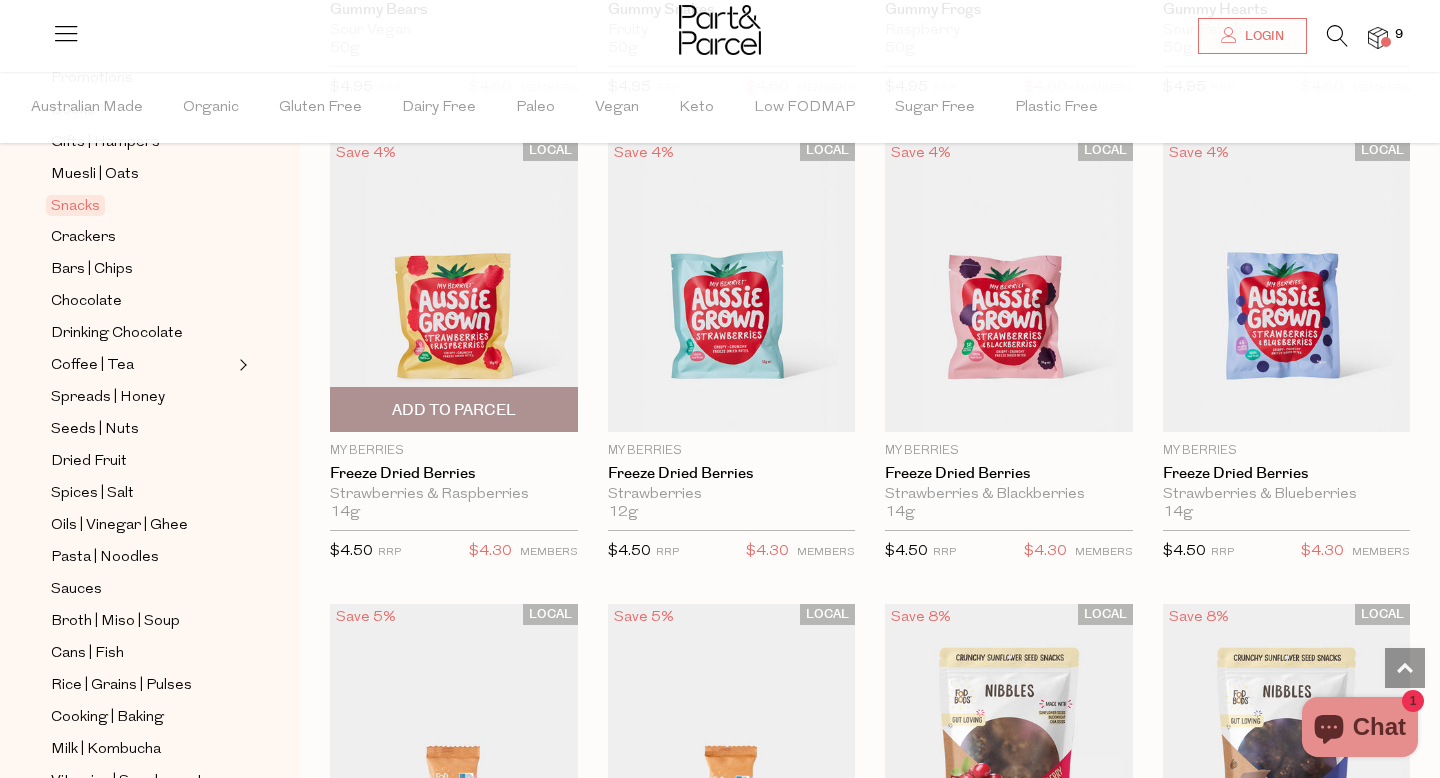 click on "Add To Parcel" at bounding box center [454, 409] 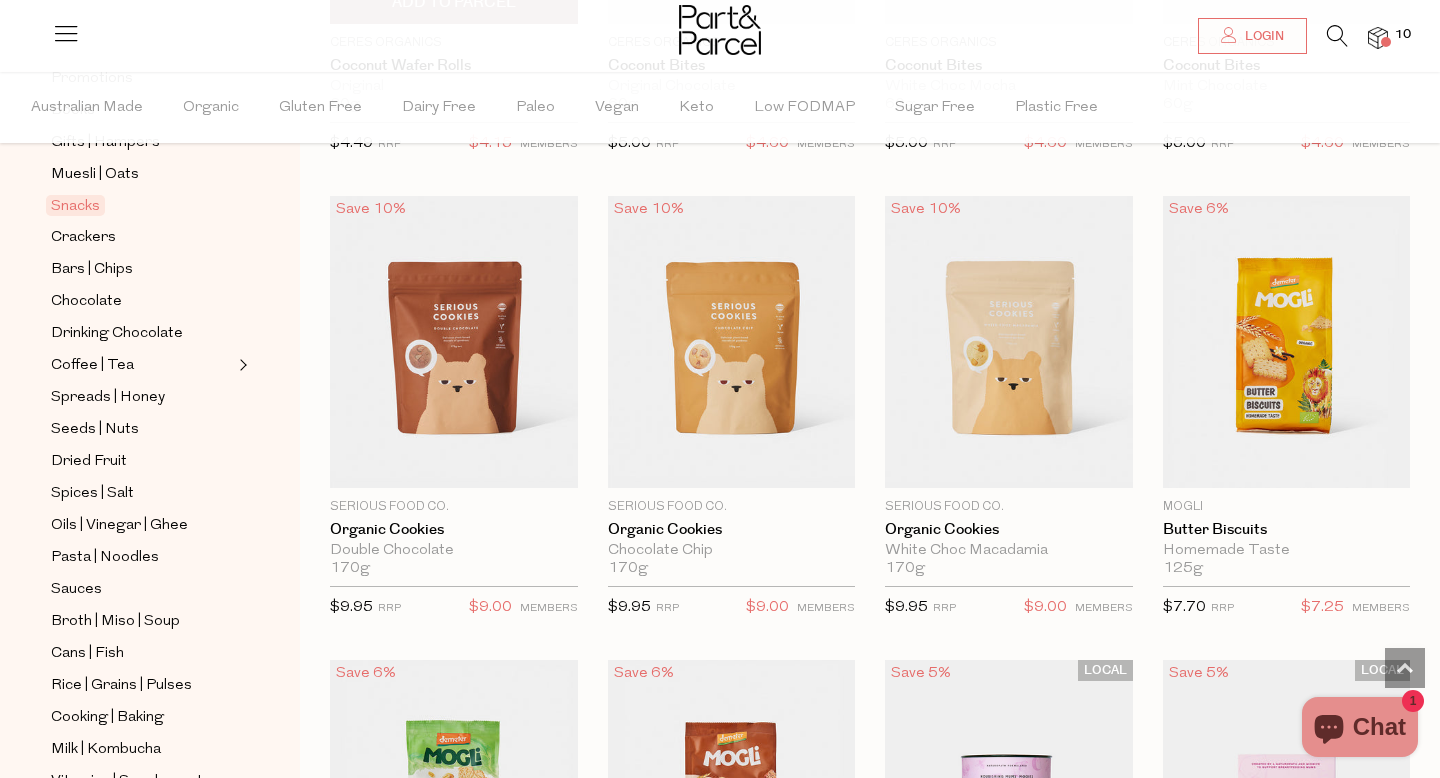scroll, scrollTop: 3779, scrollLeft: 0, axis: vertical 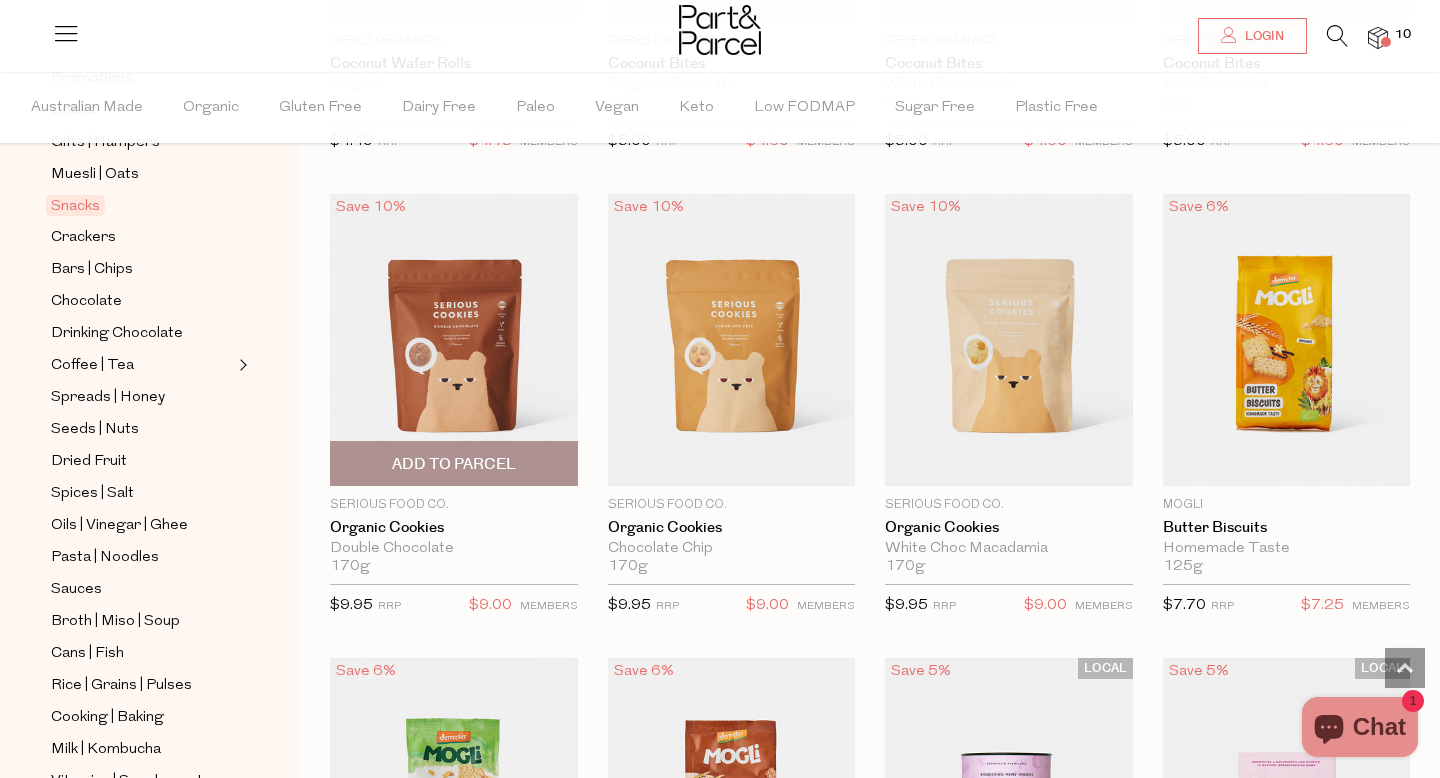 click on "Add To Parcel" at bounding box center [454, 463] 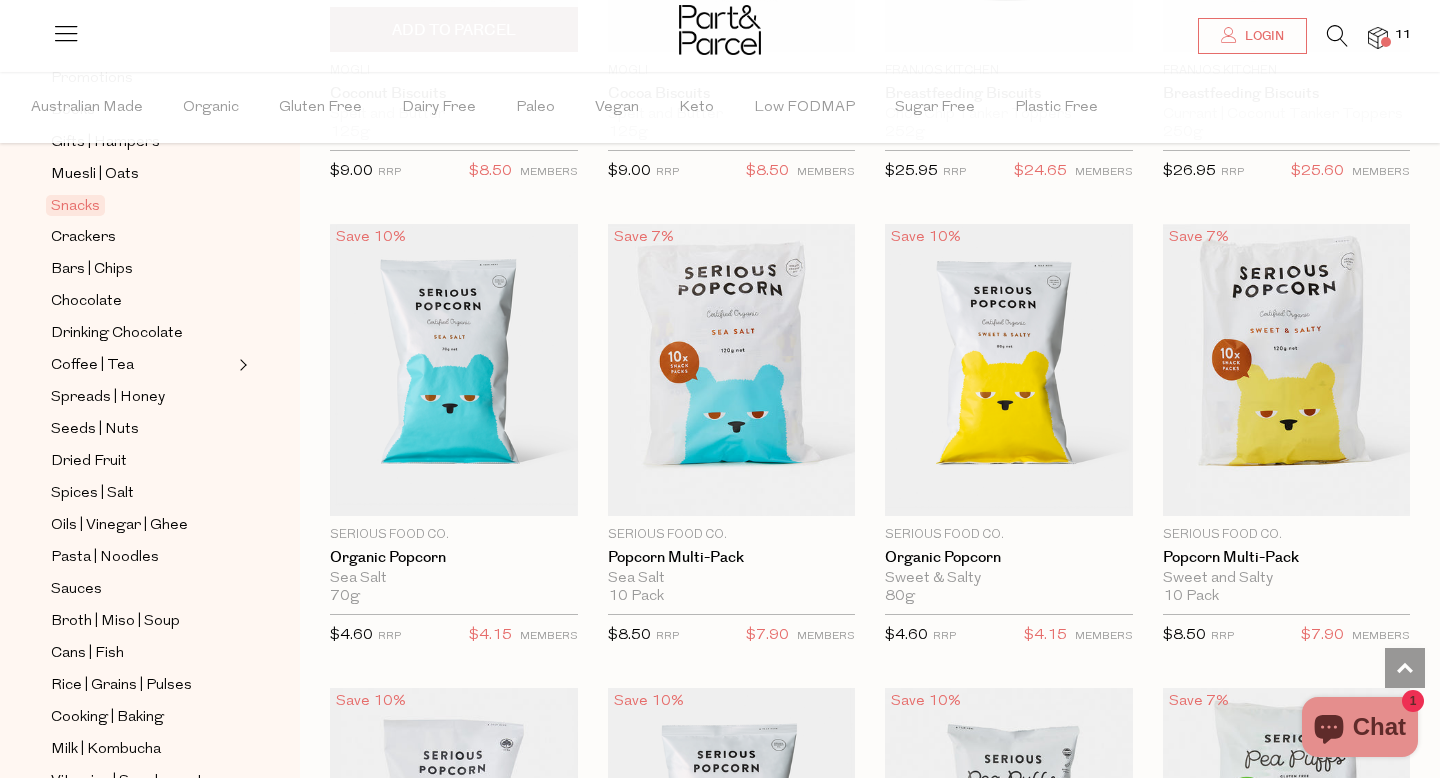 scroll, scrollTop: 4676, scrollLeft: 0, axis: vertical 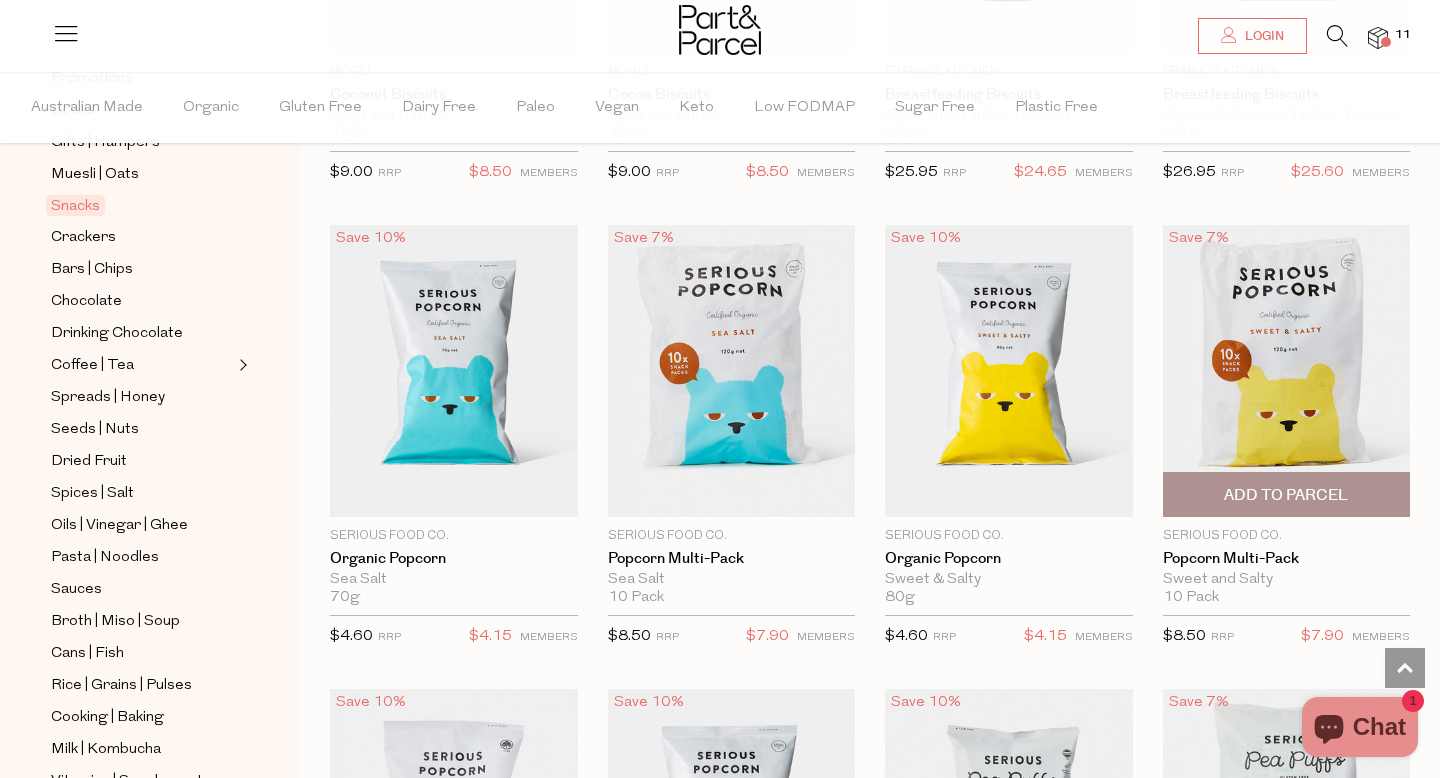click on "Add To Parcel" at bounding box center (1287, 494) 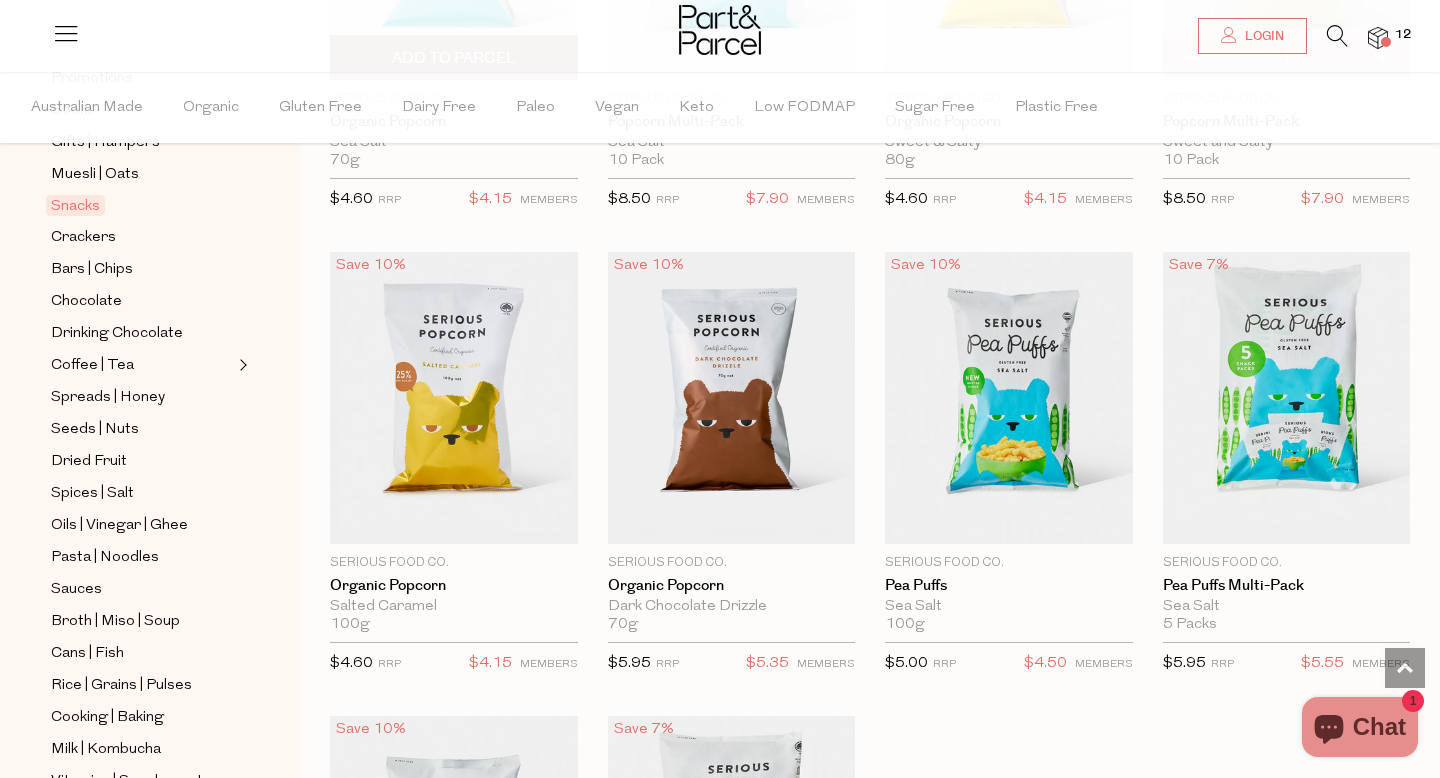 scroll, scrollTop: 5114, scrollLeft: 0, axis: vertical 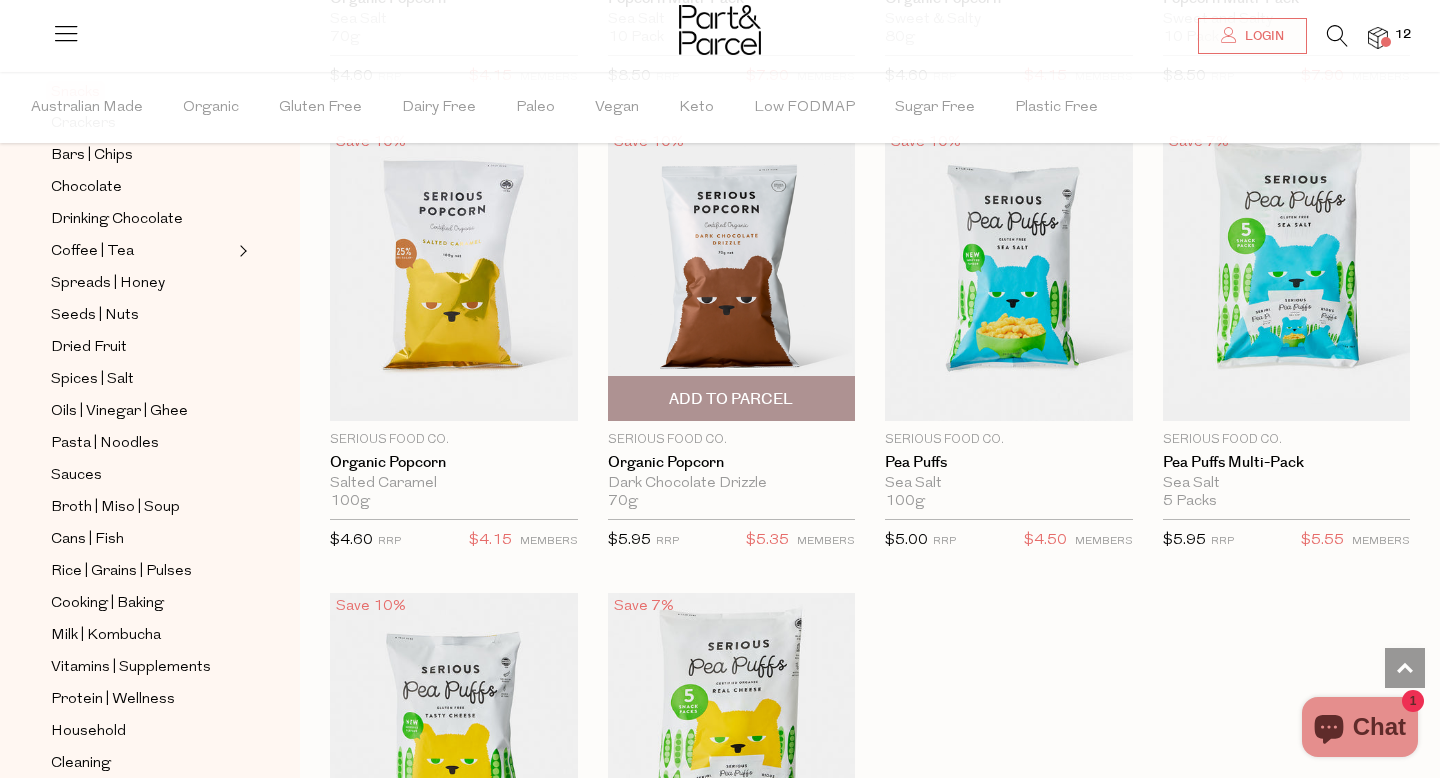 click on "Add To Parcel" at bounding box center [731, 399] 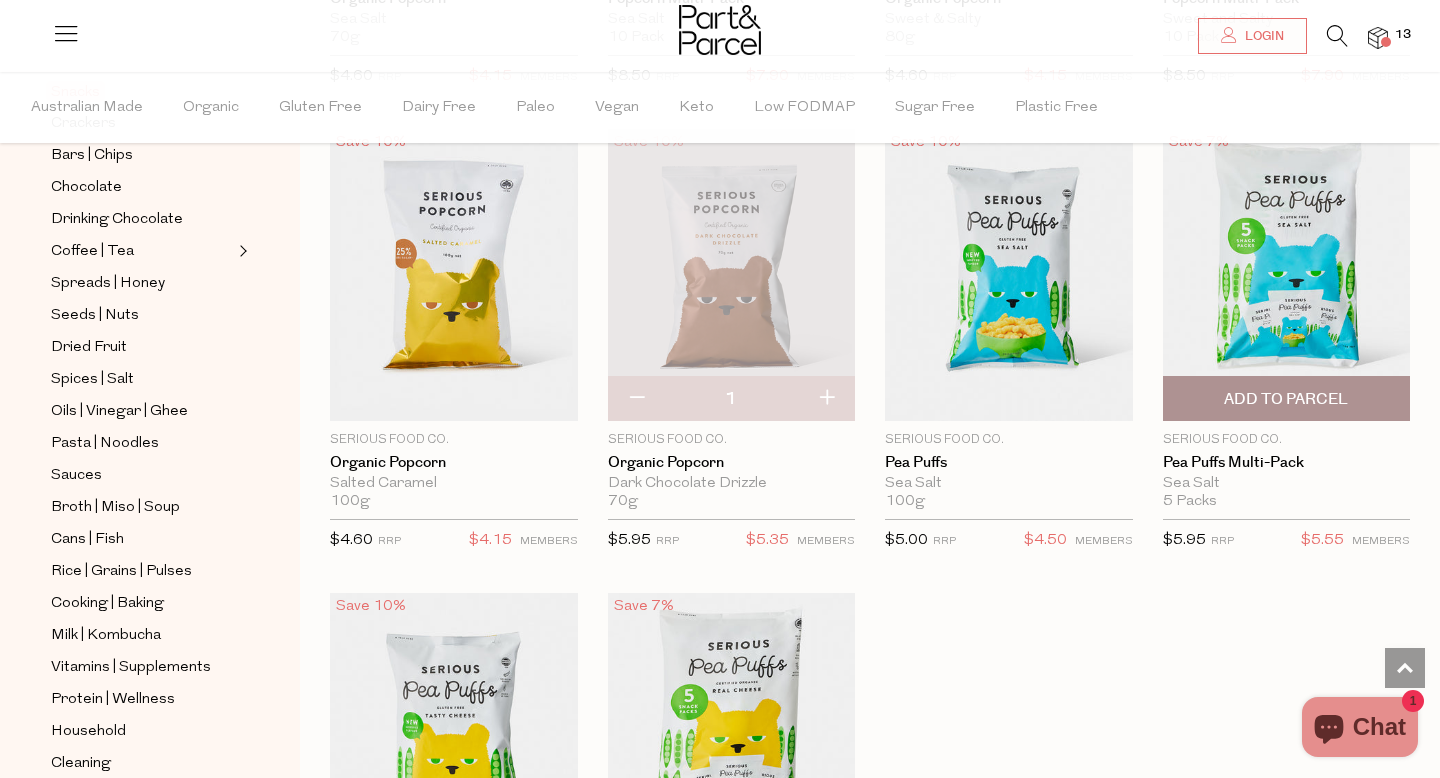 click on "Add To Parcel" at bounding box center (1286, 399) 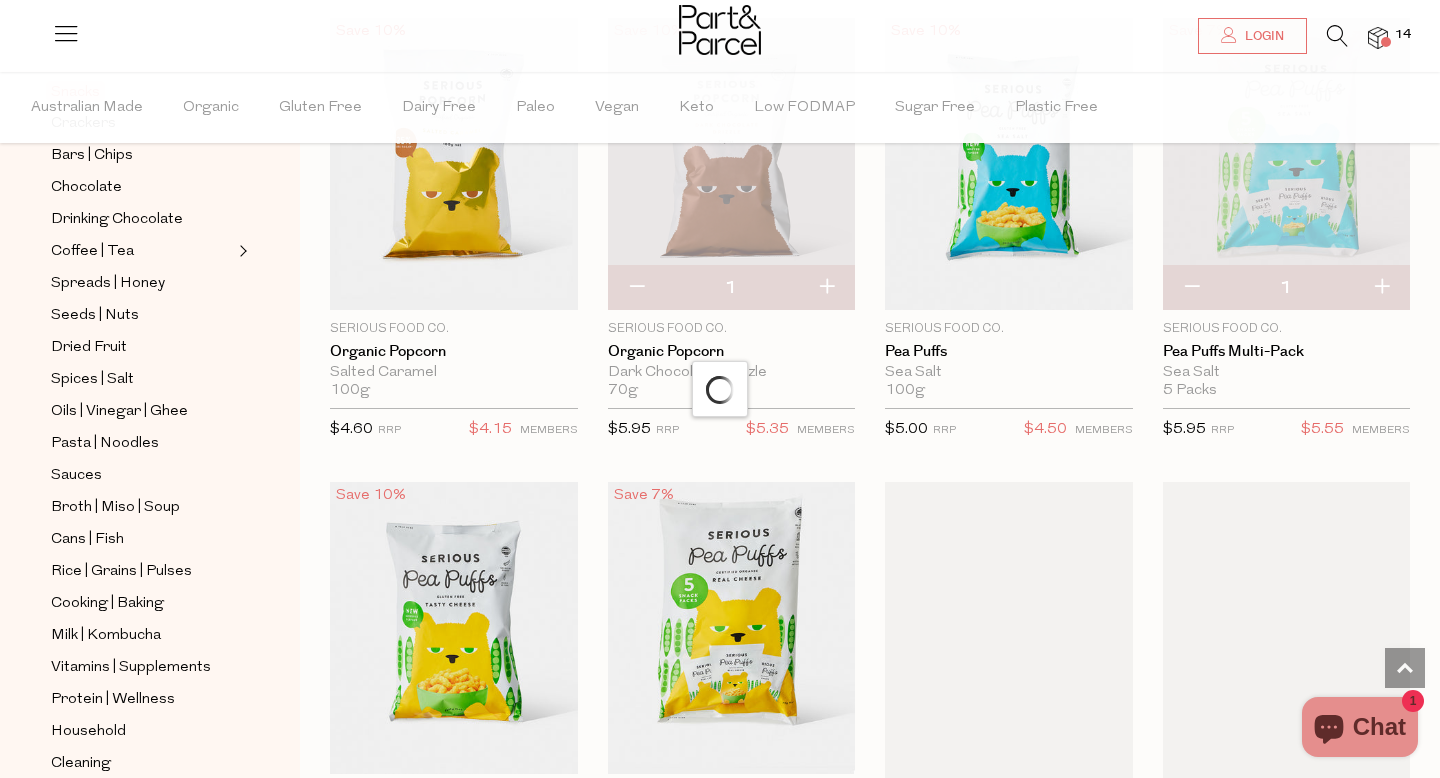 scroll, scrollTop: 5583, scrollLeft: 0, axis: vertical 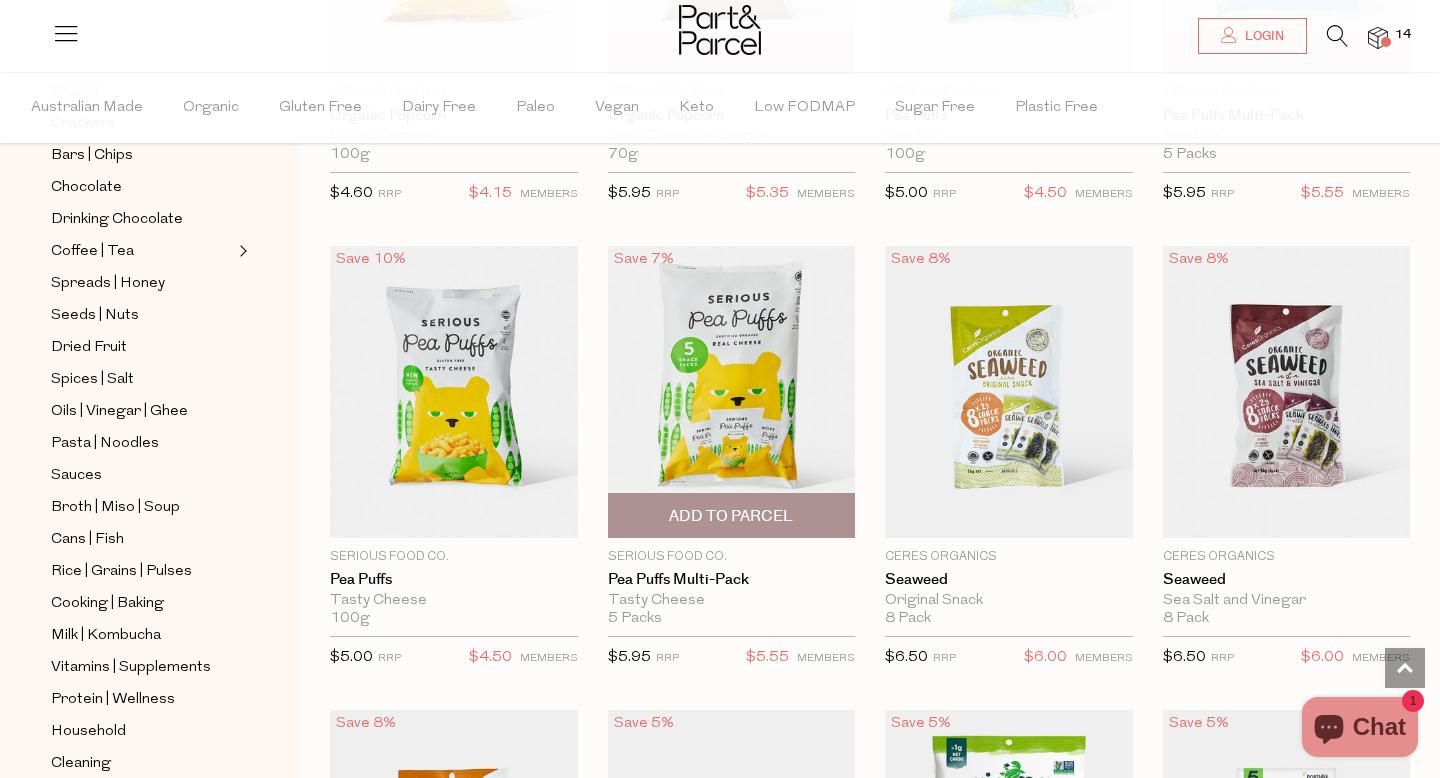 click on "Add To Parcel" at bounding box center (731, 516) 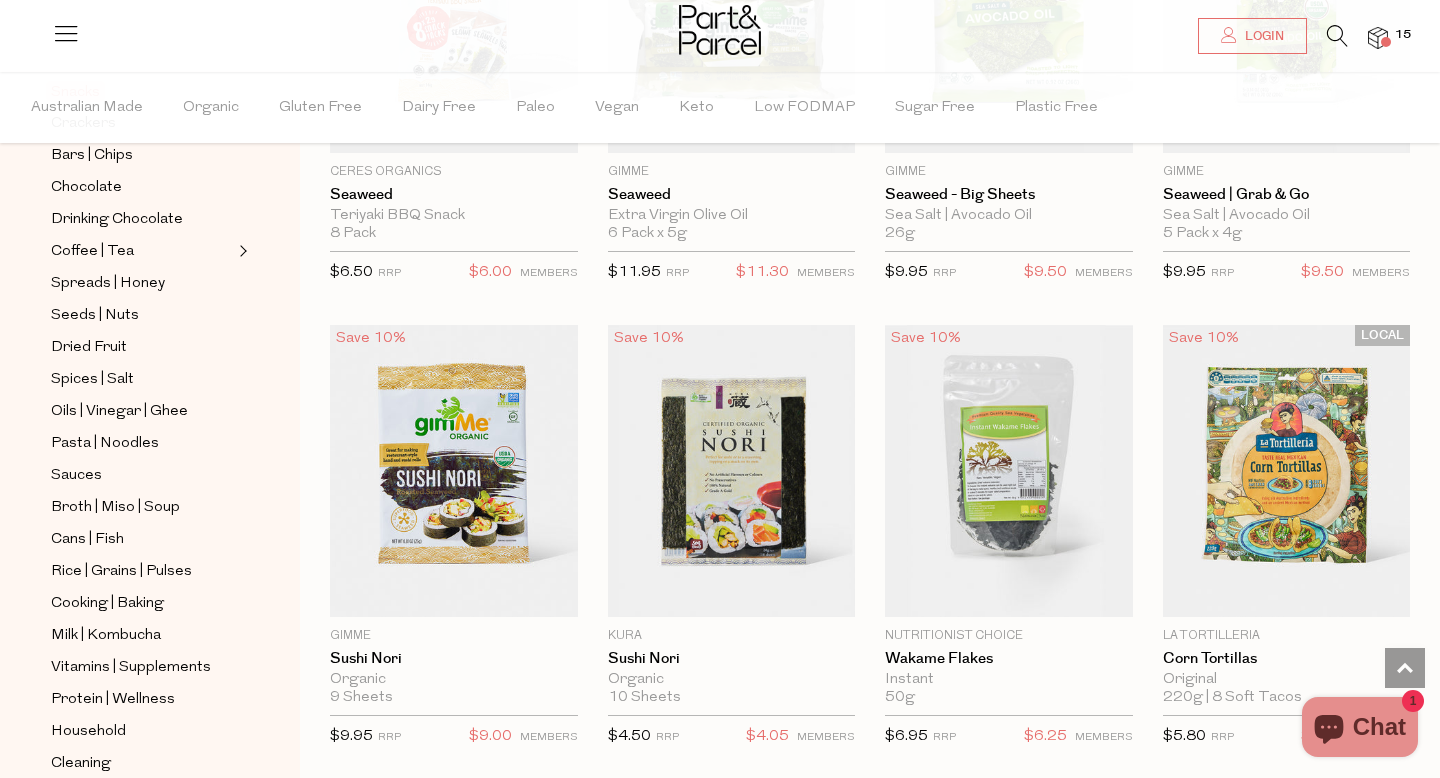 scroll, scrollTop: 6438, scrollLeft: 0, axis: vertical 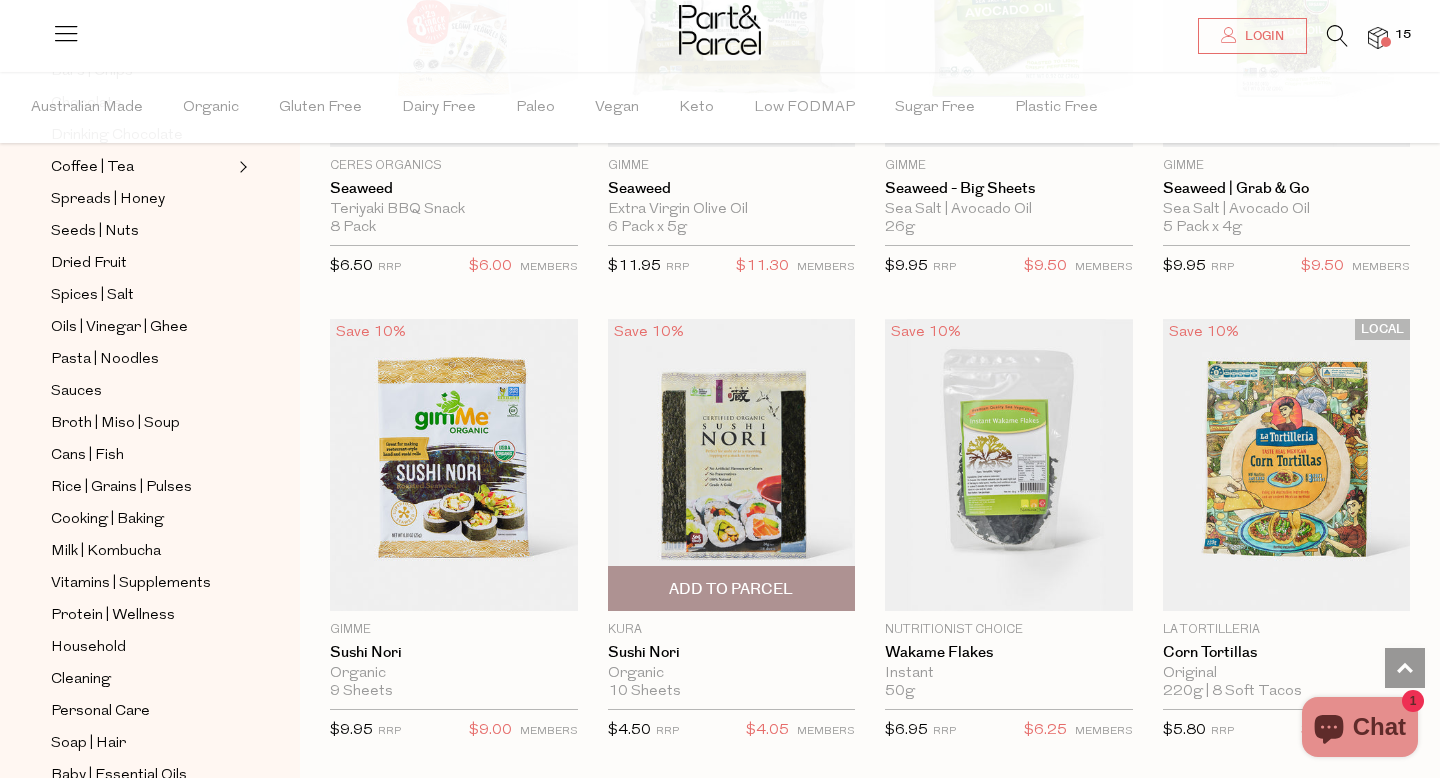 click on "Add To Parcel" at bounding box center [731, 589] 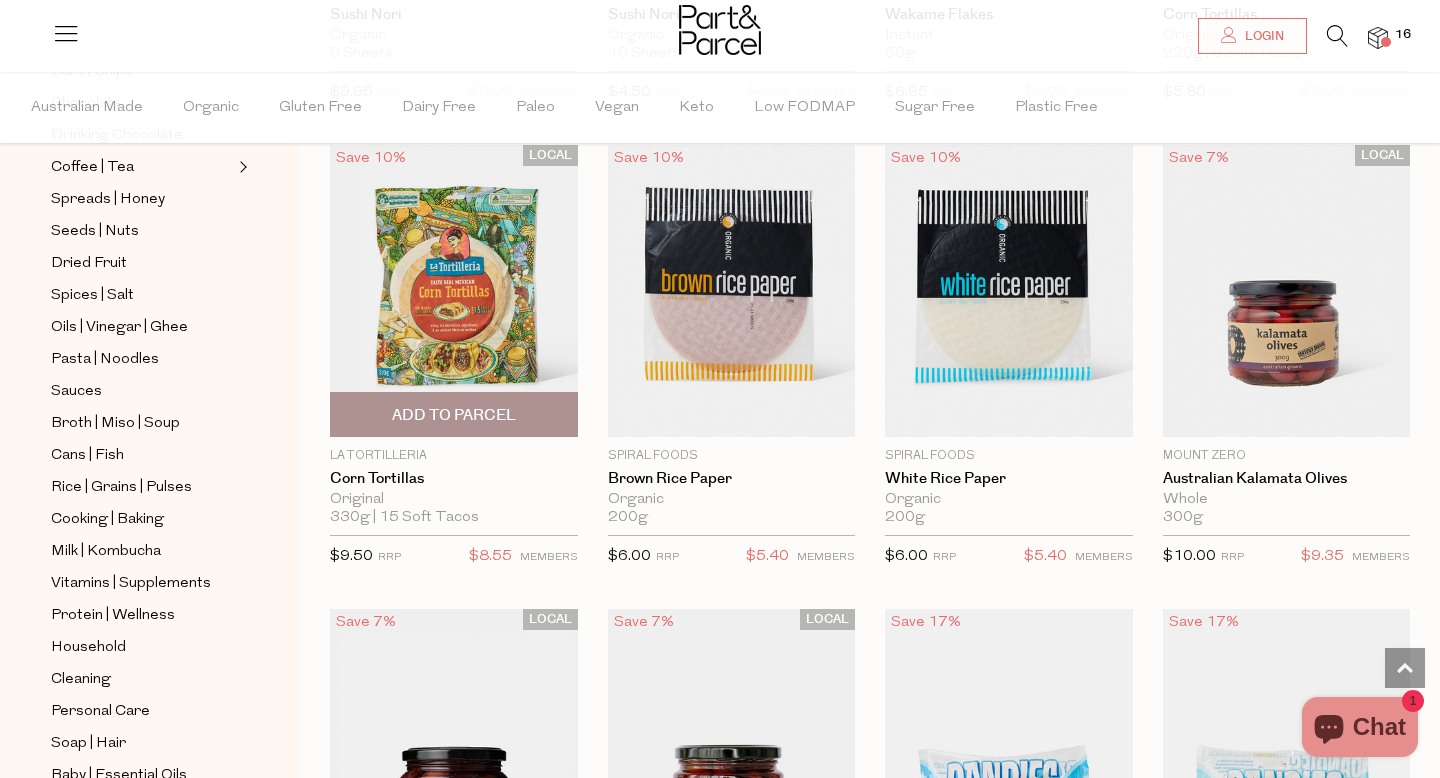 scroll, scrollTop: 7074, scrollLeft: 0, axis: vertical 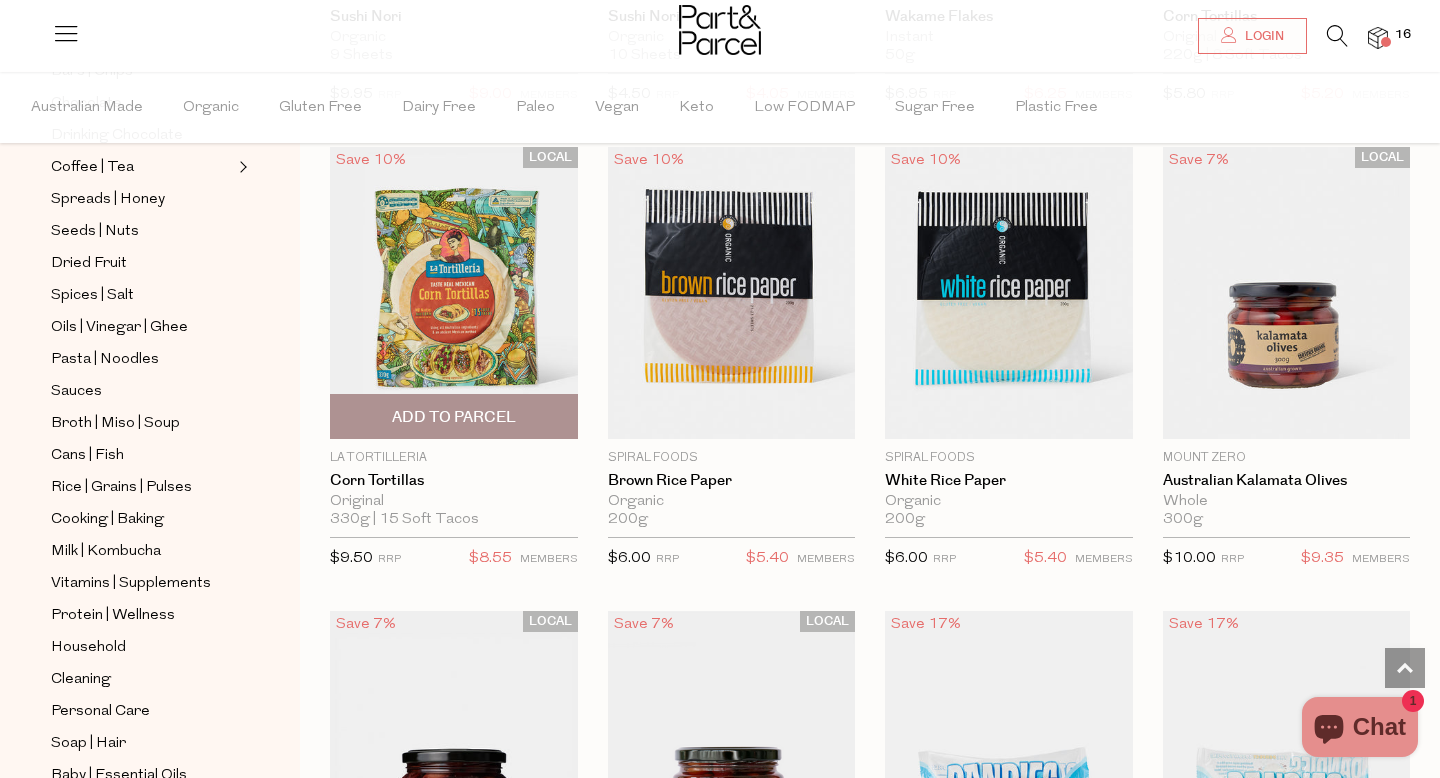click at bounding box center (454, 293) 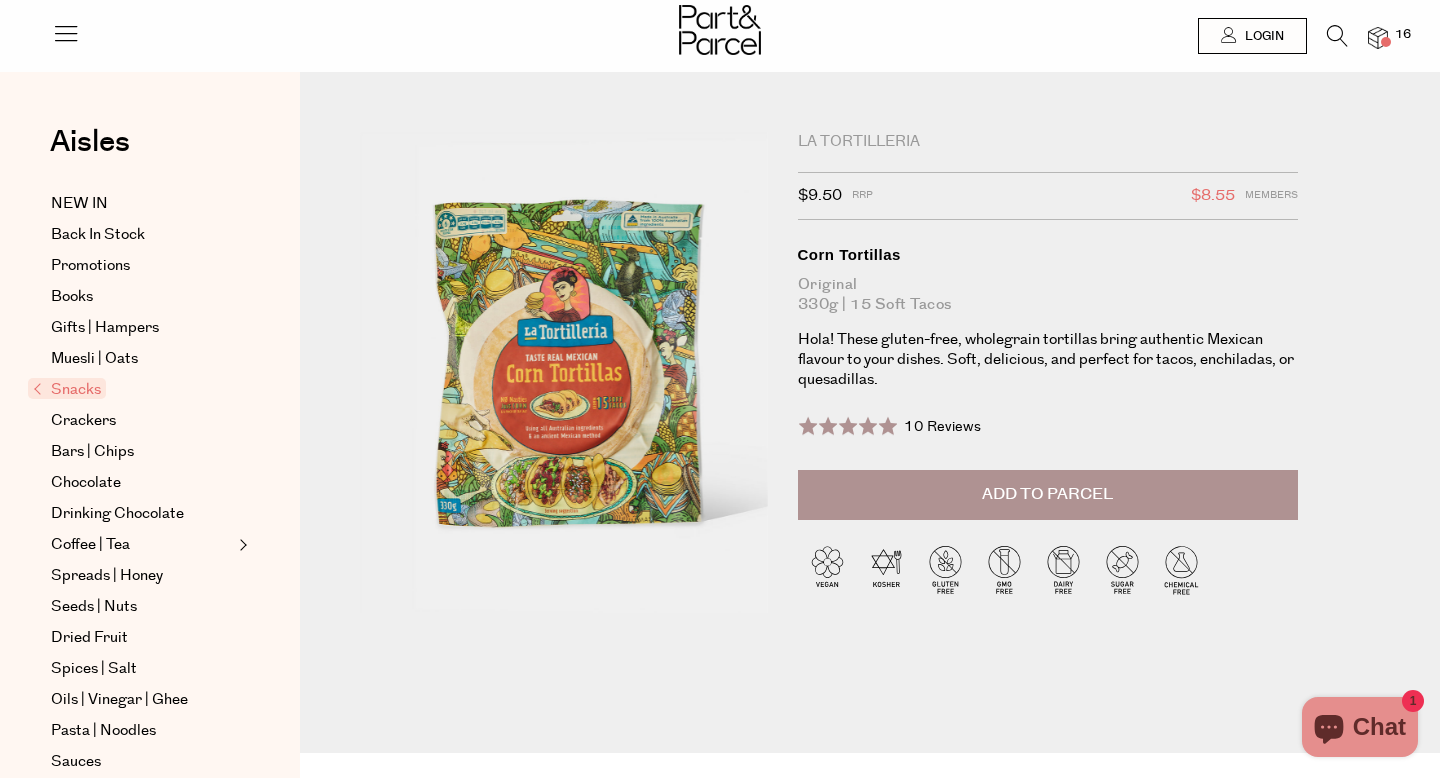 scroll, scrollTop: 0, scrollLeft: 0, axis: both 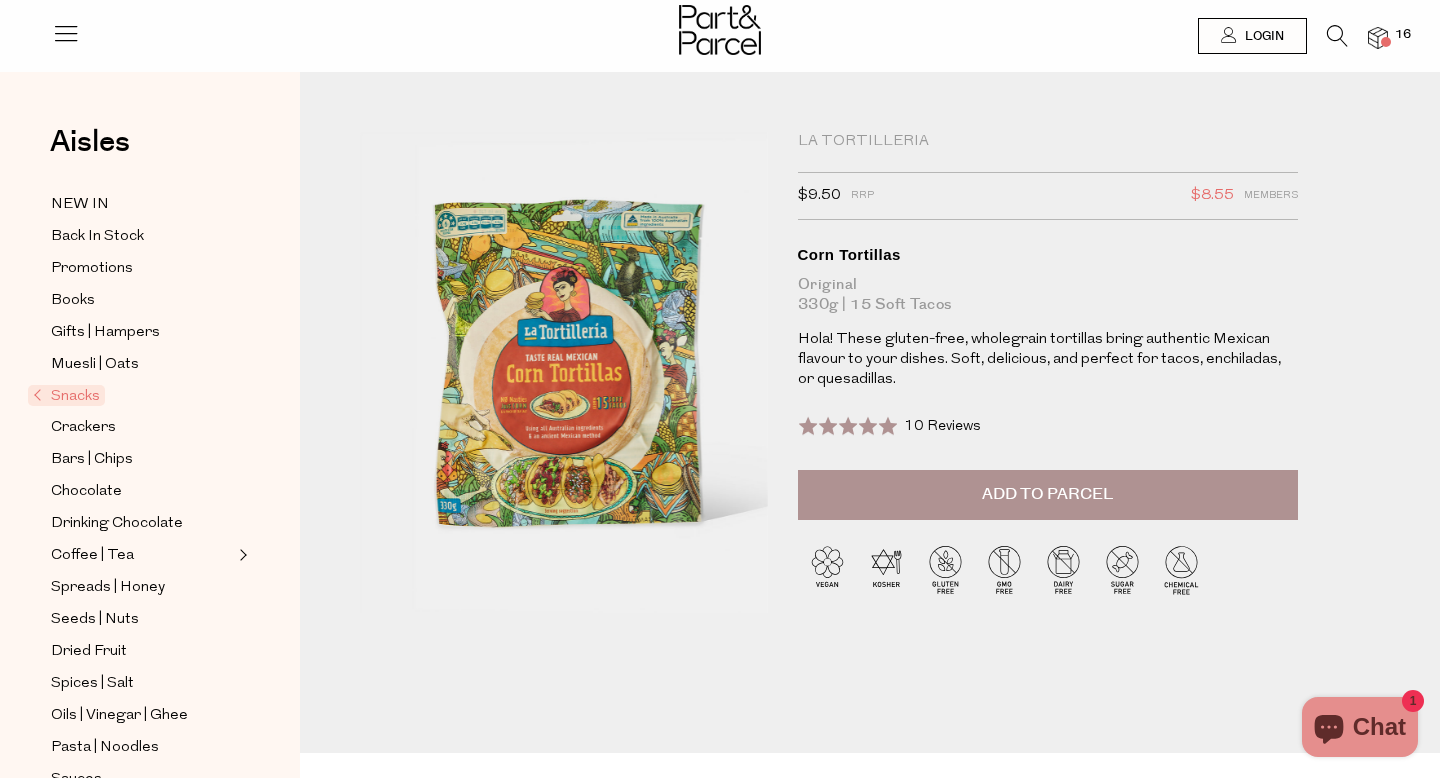 click on "Add to Parcel" at bounding box center [1047, 494] 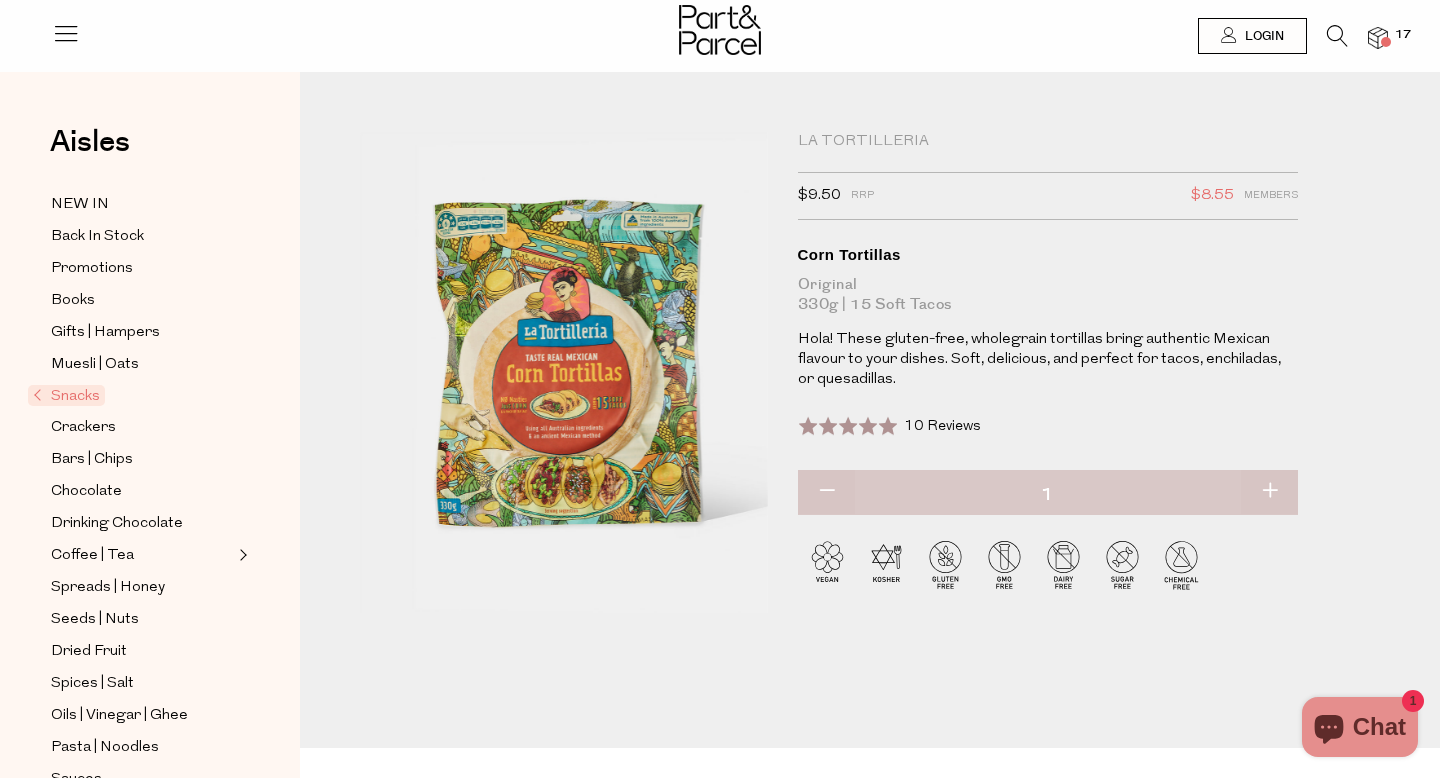 click at bounding box center (1269, 492) 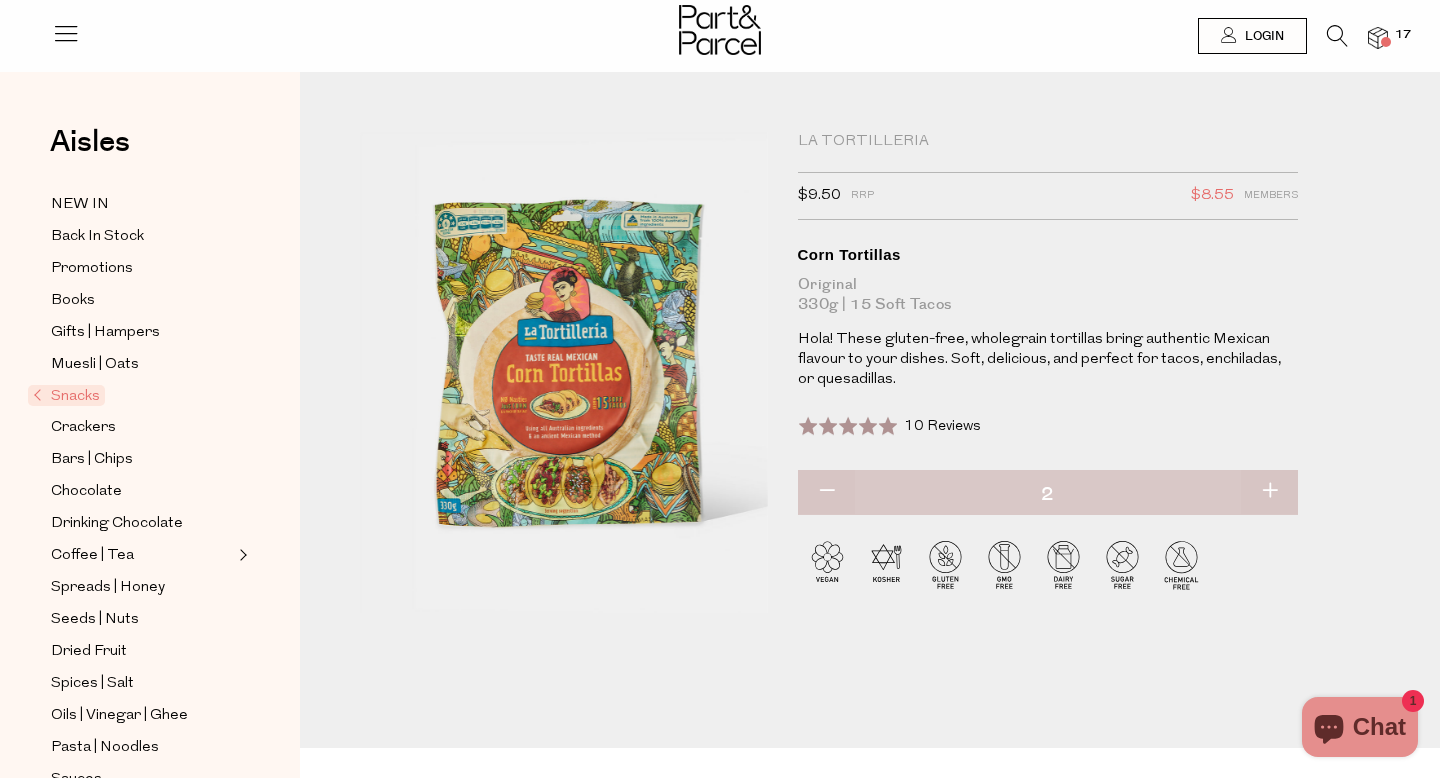 type on "2" 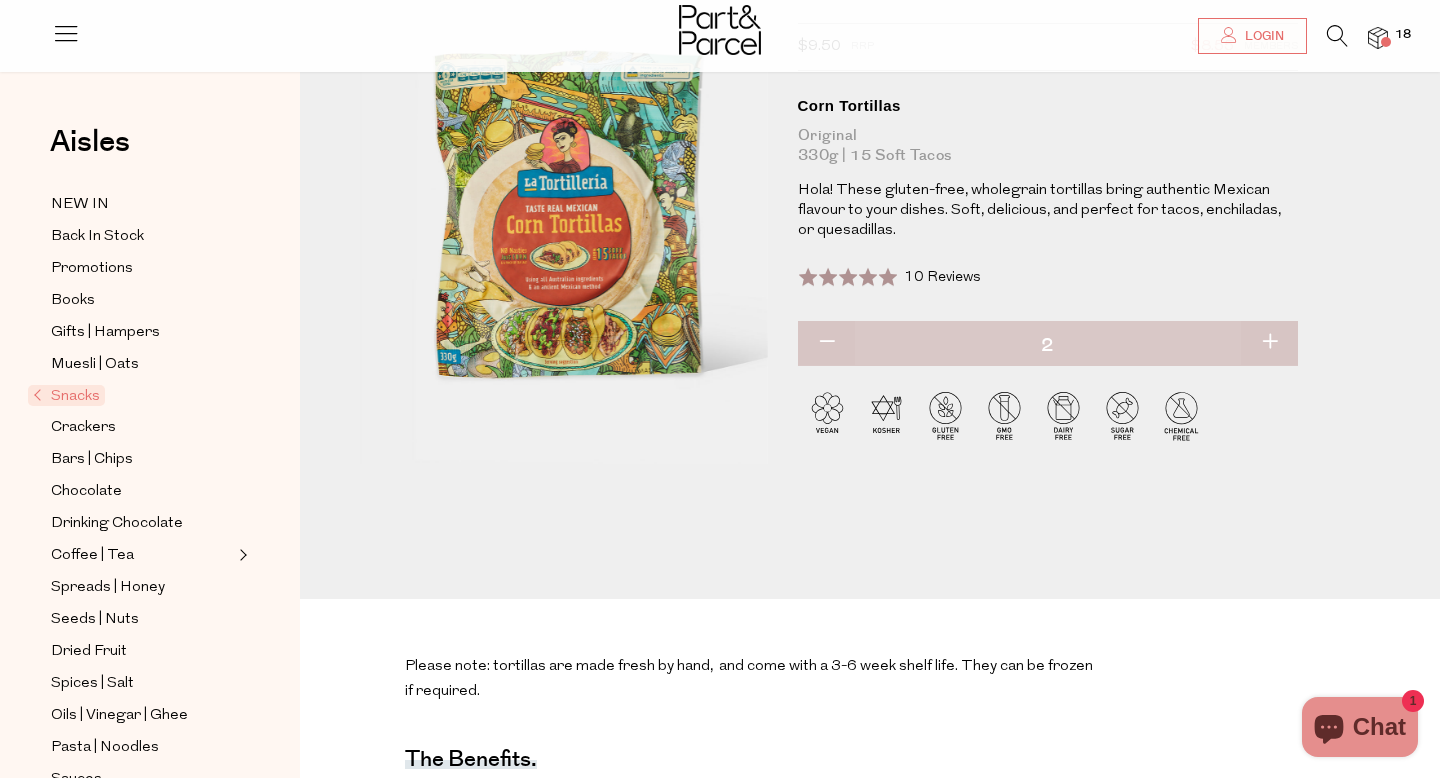 scroll, scrollTop: 218, scrollLeft: 0, axis: vertical 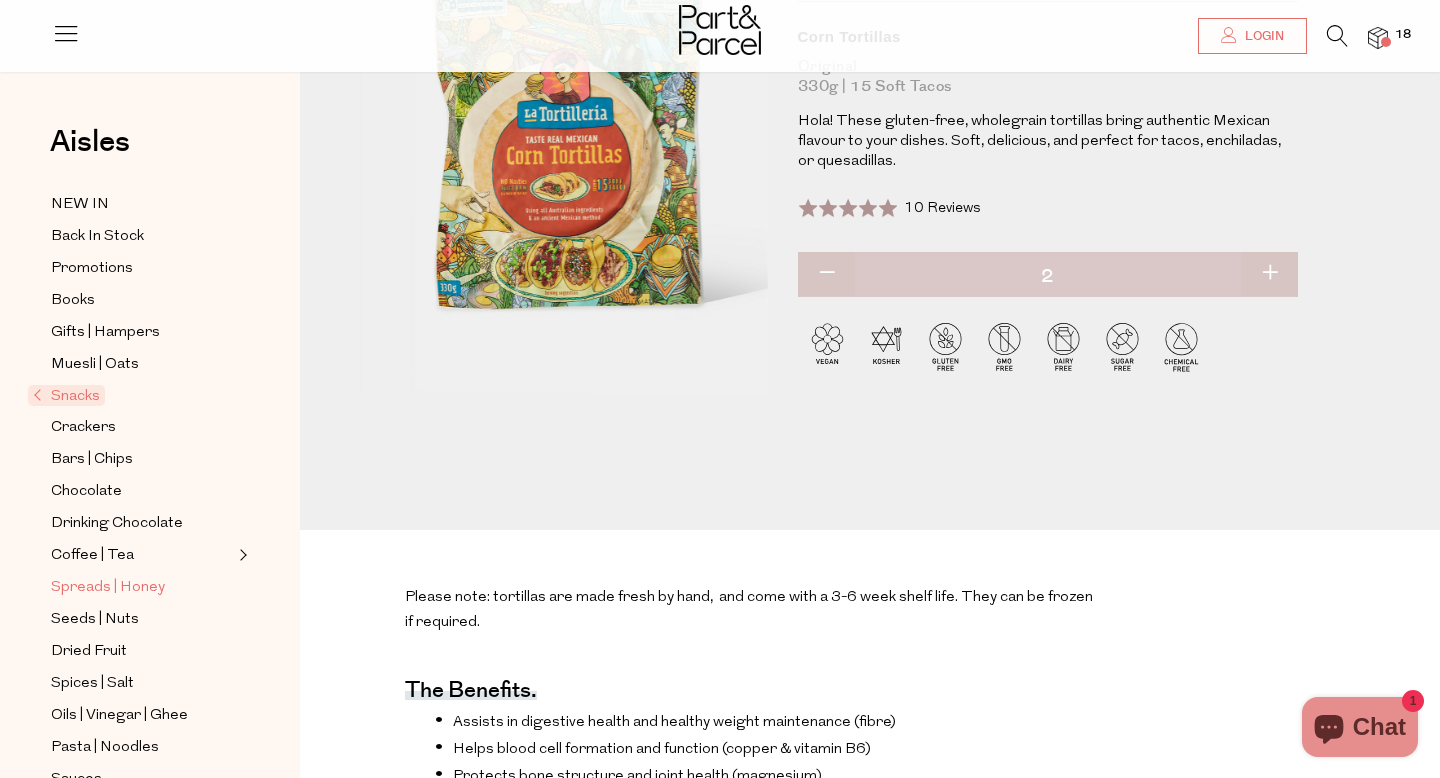 click on "Spreads | Honey" at bounding box center (108, 588) 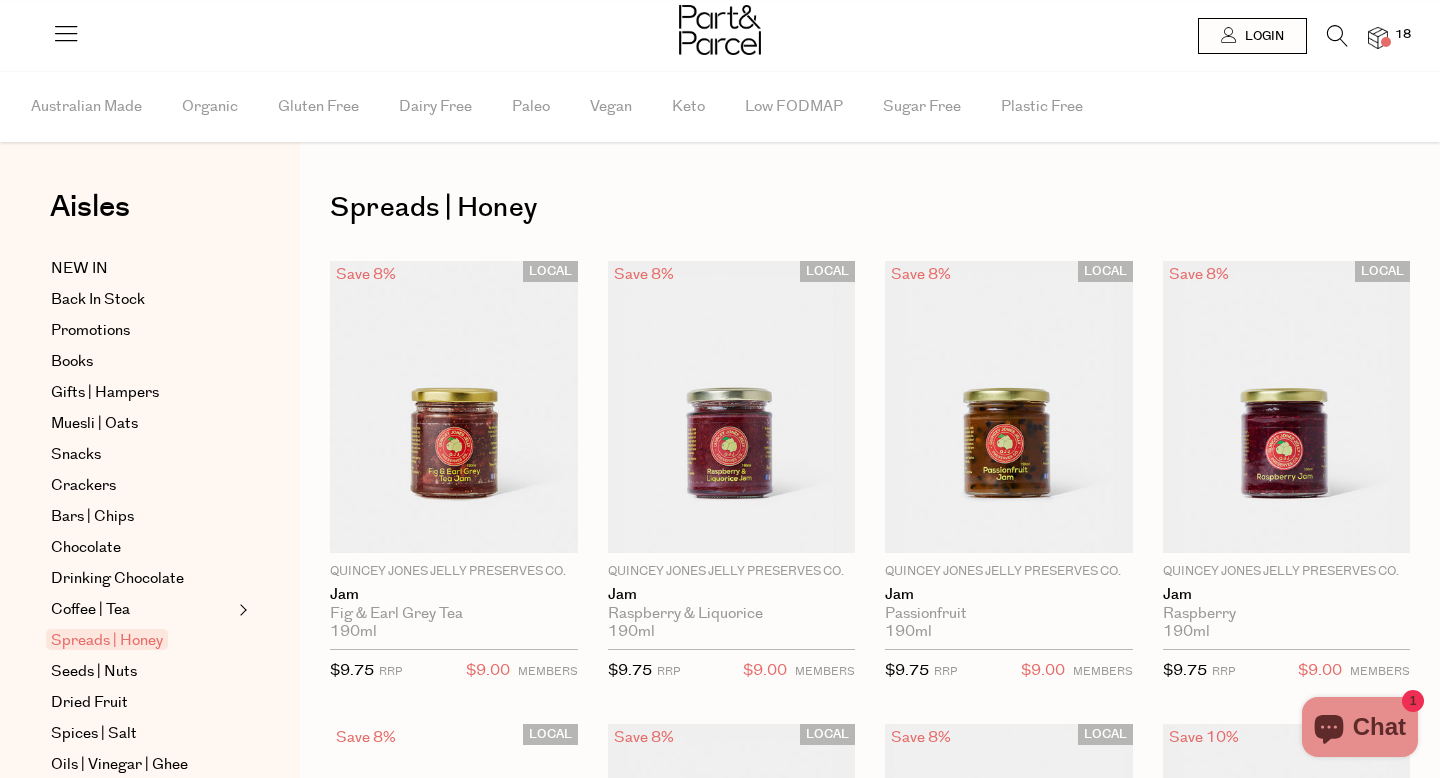 scroll, scrollTop: 0, scrollLeft: 0, axis: both 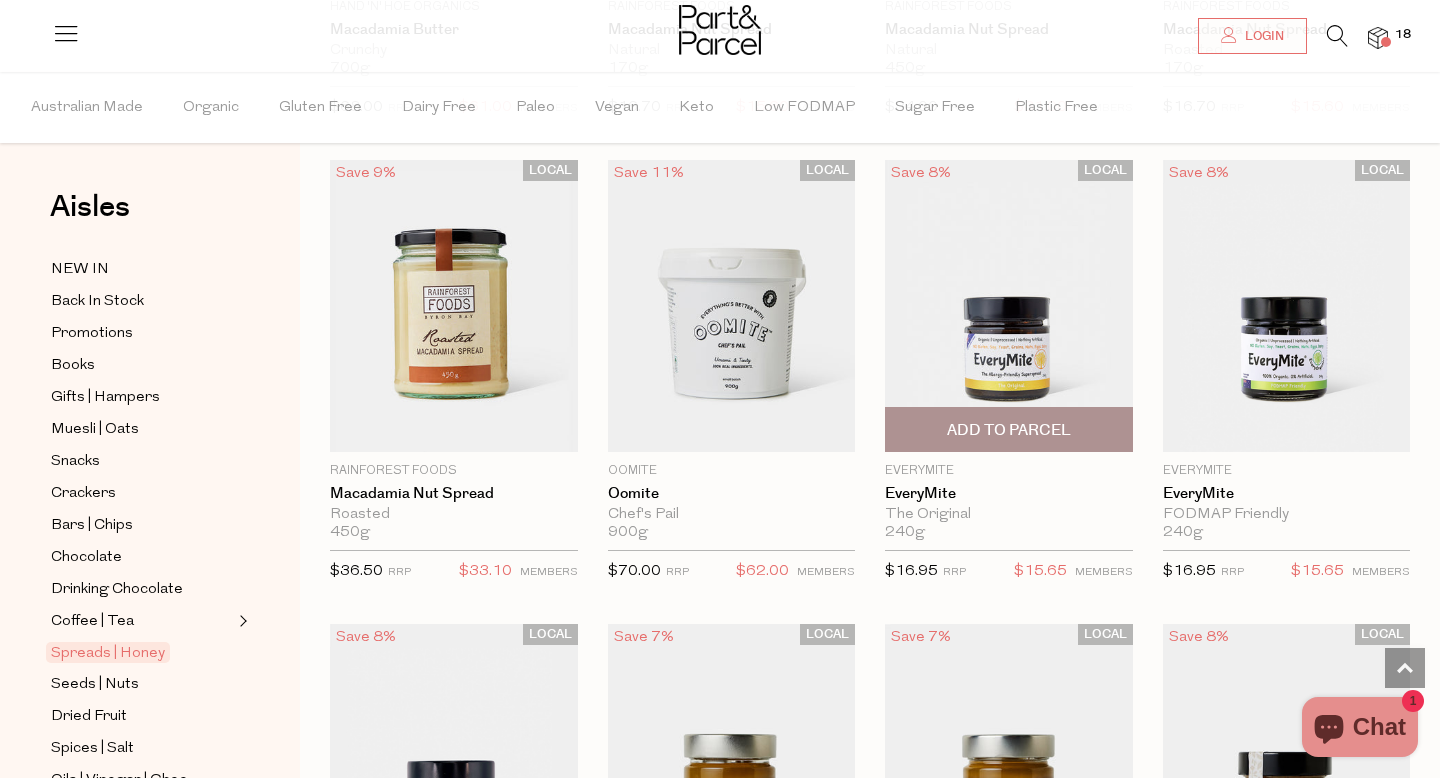 click on "Add To Parcel" at bounding box center [1009, 430] 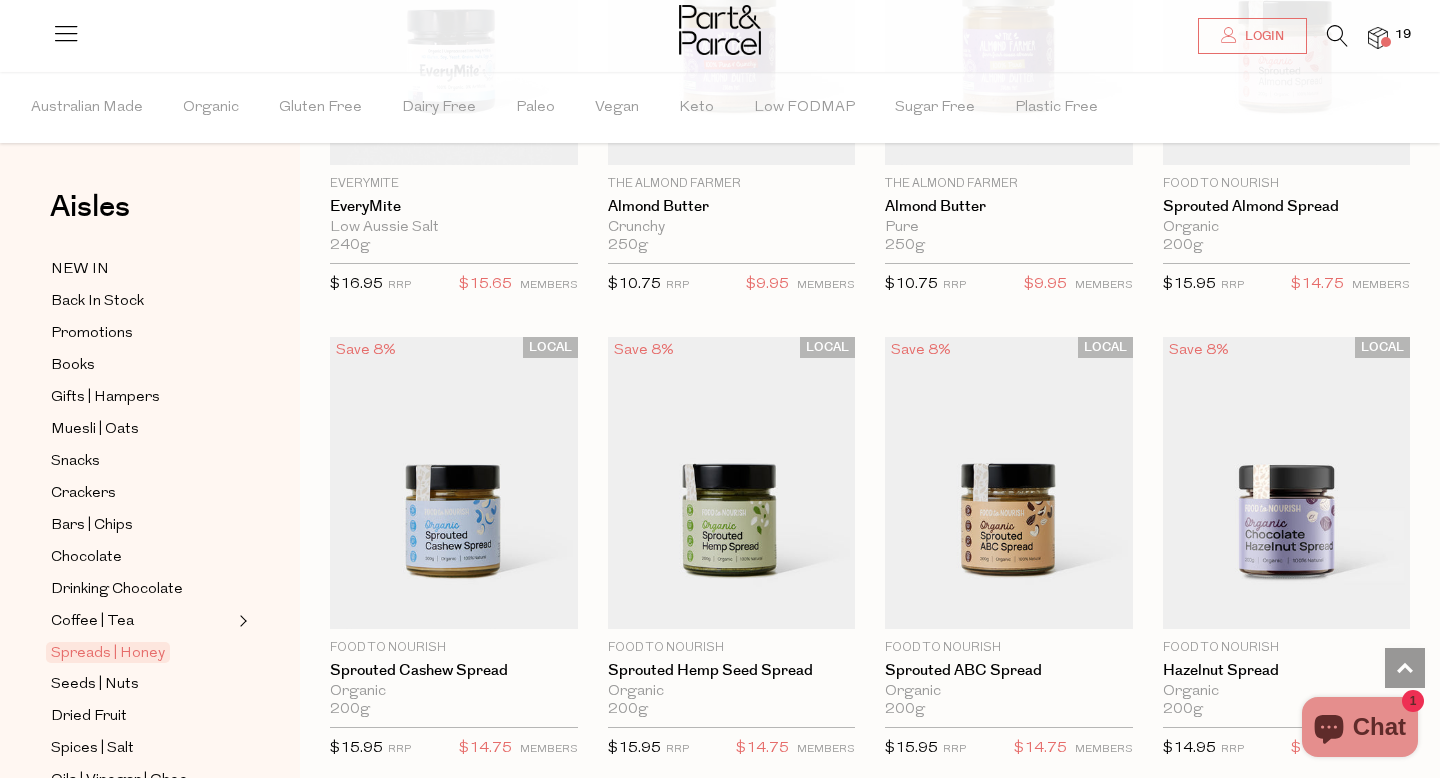 scroll, scrollTop: 4102, scrollLeft: 0, axis: vertical 